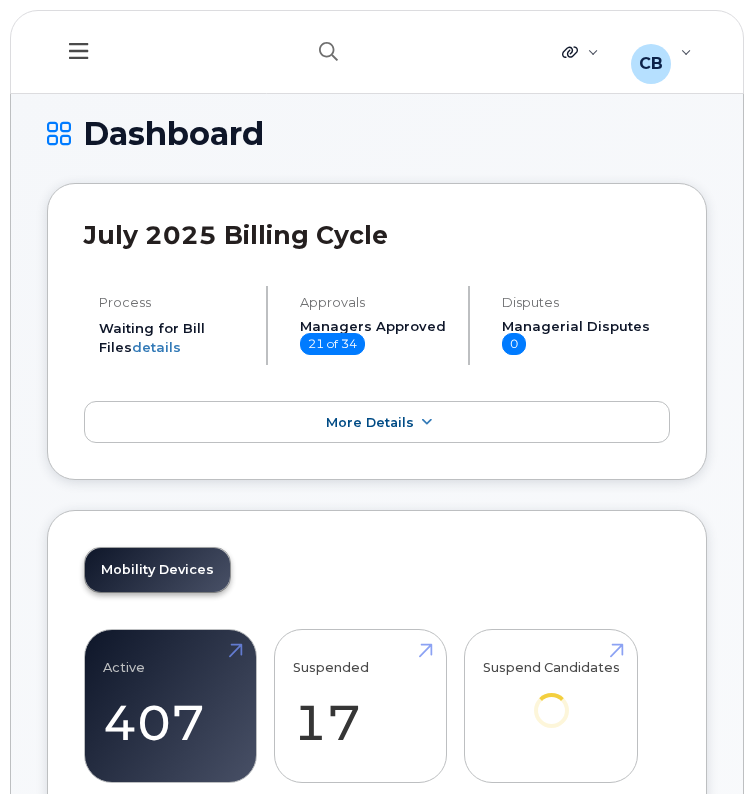 scroll, scrollTop: 0, scrollLeft: 0, axis: both 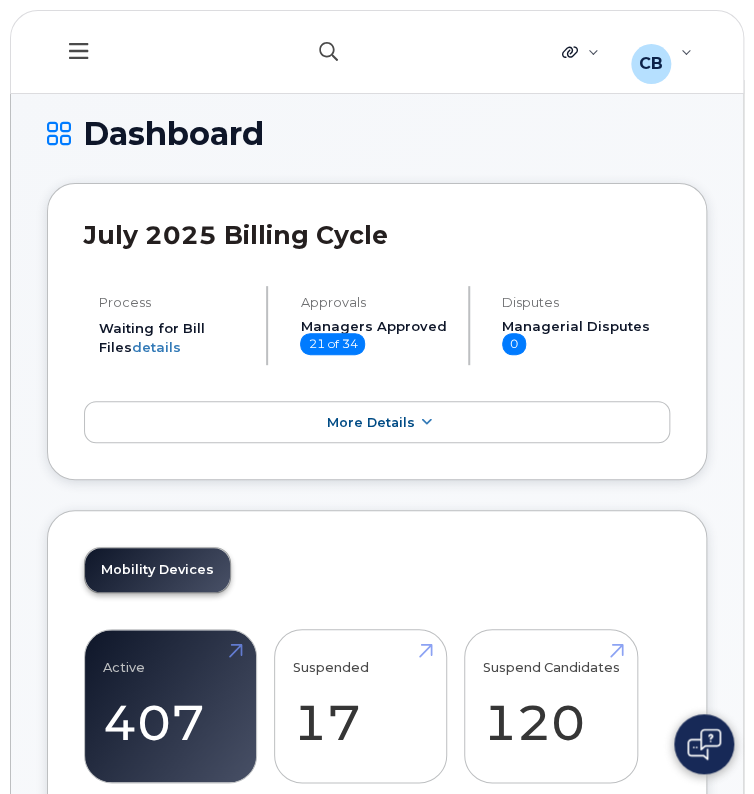 click 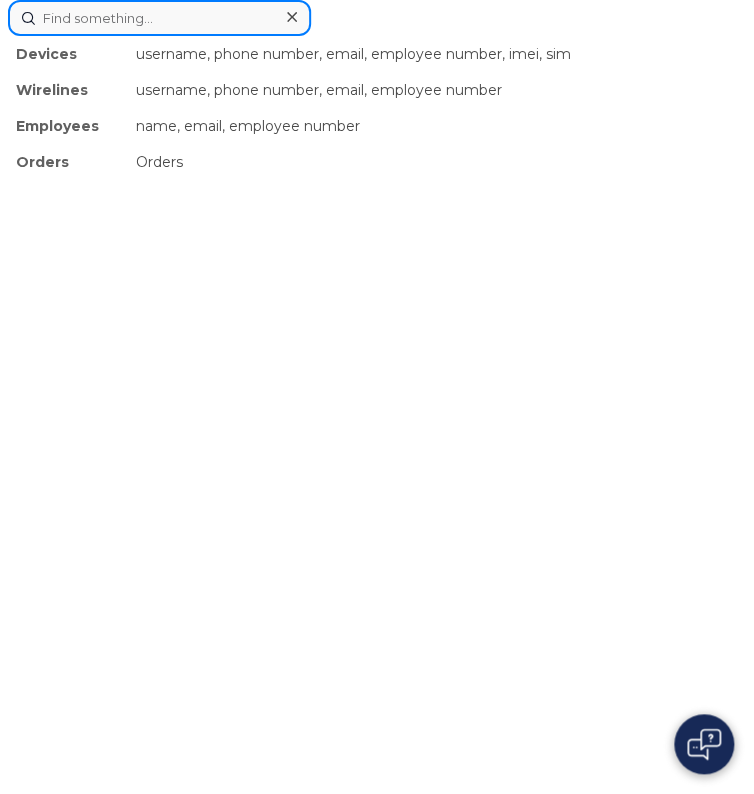 paste on "[CREDIT CARD]" 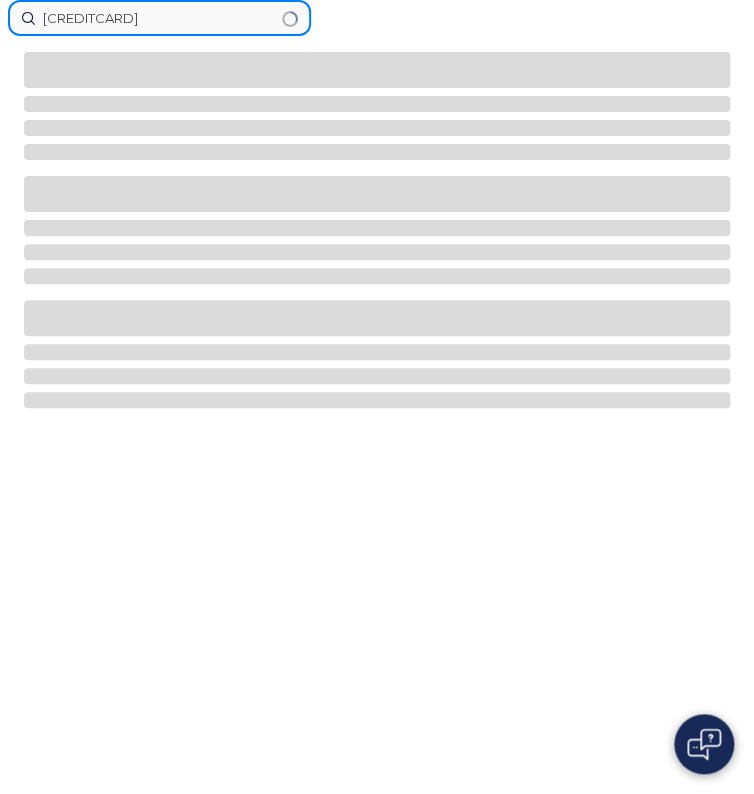 type on "[CREDIT CARD]" 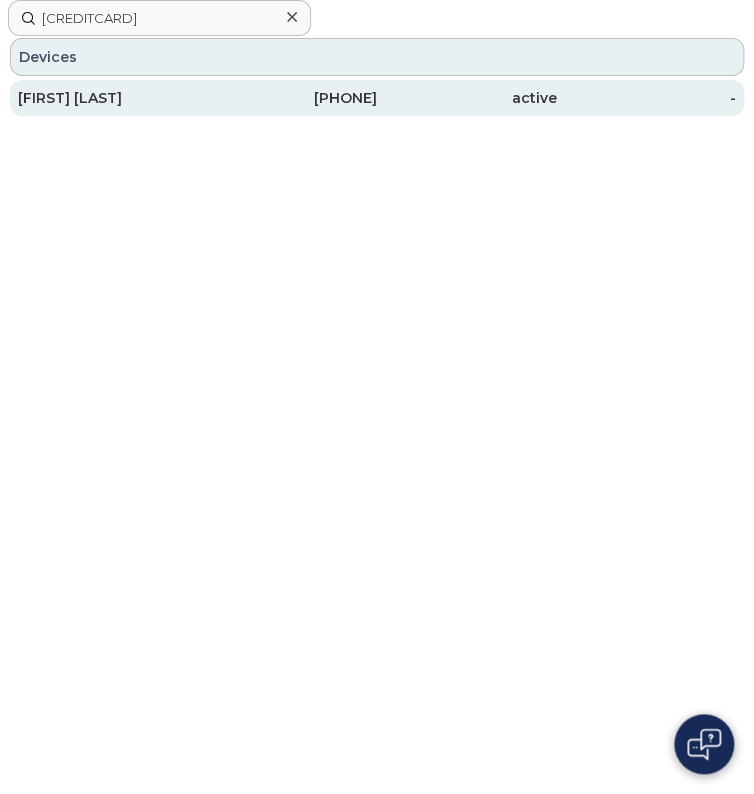 click on "[FIRST] [LAST]" 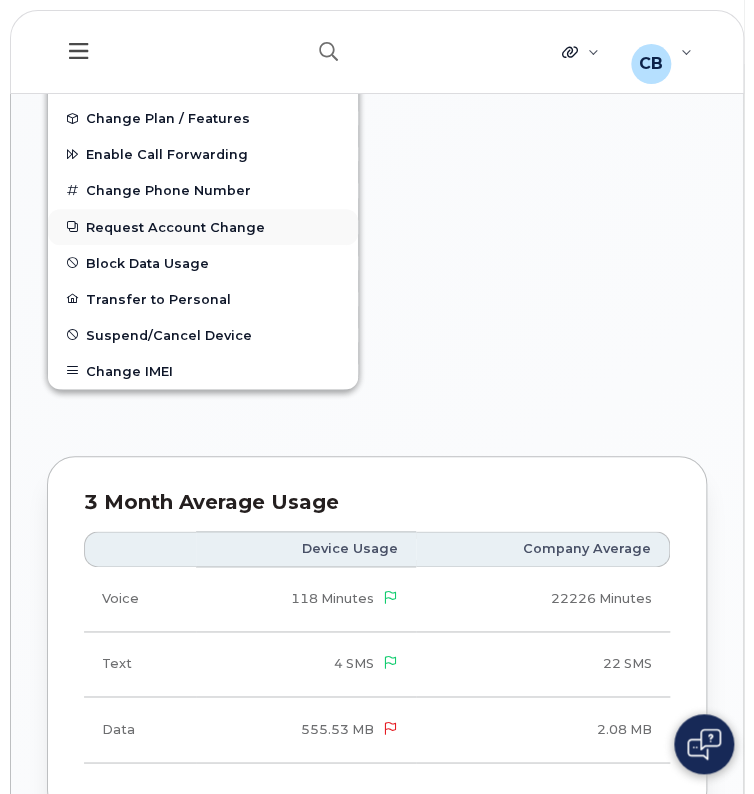 scroll, scrollTop: 1940, scrollLeft: 0, axis: vertical 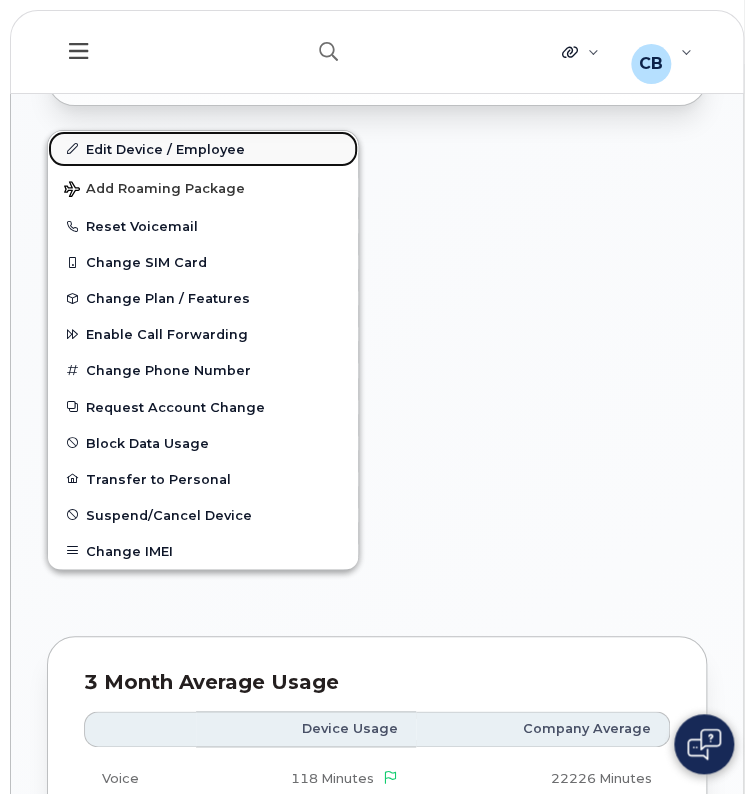 click on "Edit Device / Employee" at bounding box center [203, 149] 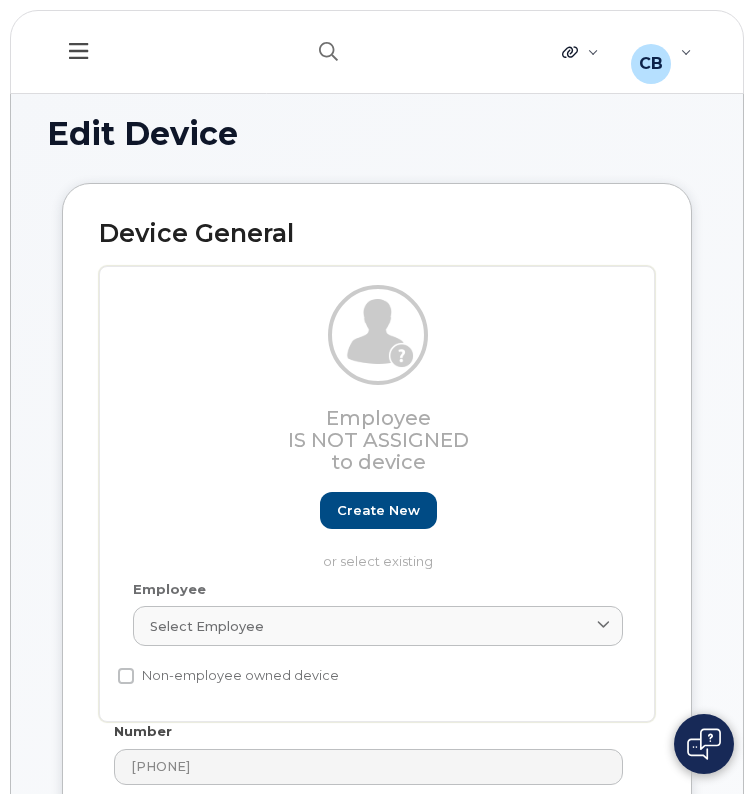 select on "84778" 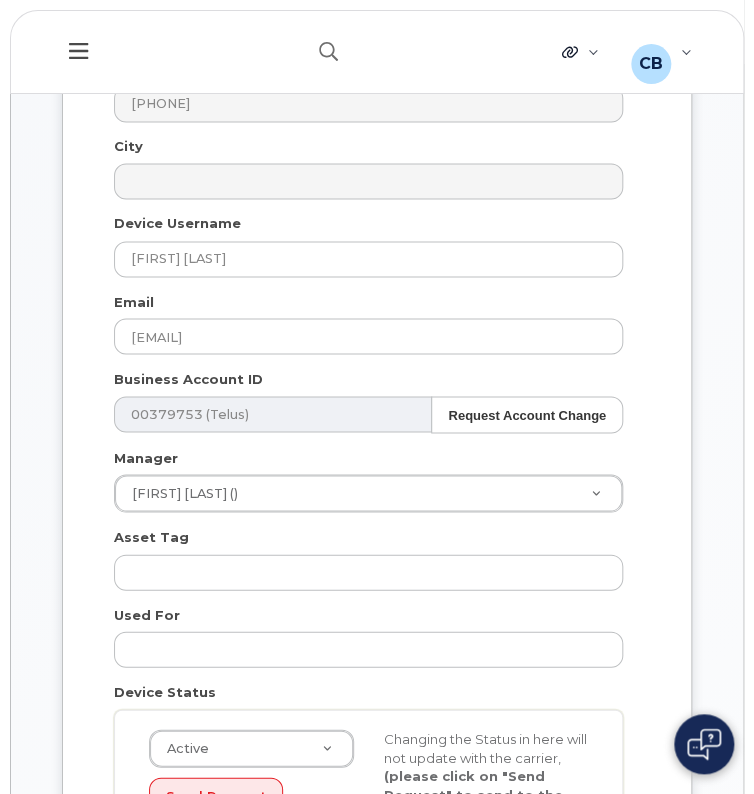 scroll, scrollTop: 664, scrollLeft: 0, axis: vertical 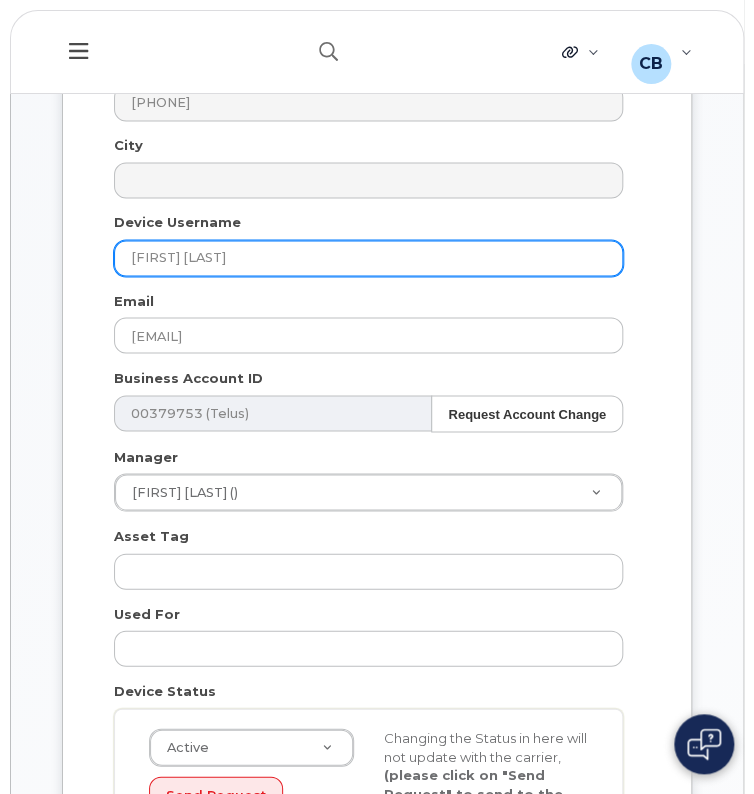 drag, startPoint x: 221, startPoint y: 263, endPoint x: 89, endPoint y: 265, distance: 132.01515 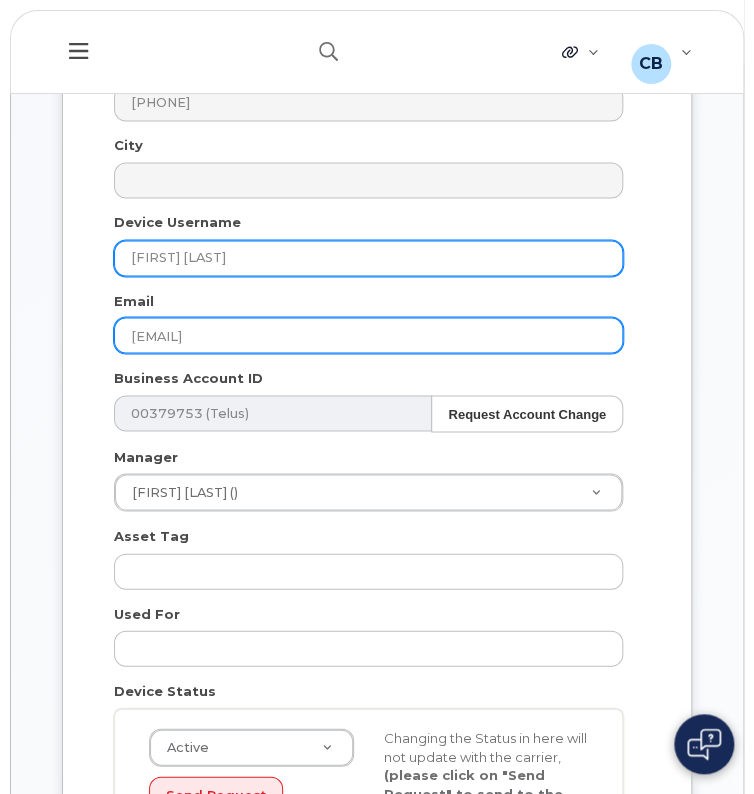 type on "[FIRST] [LAST]" 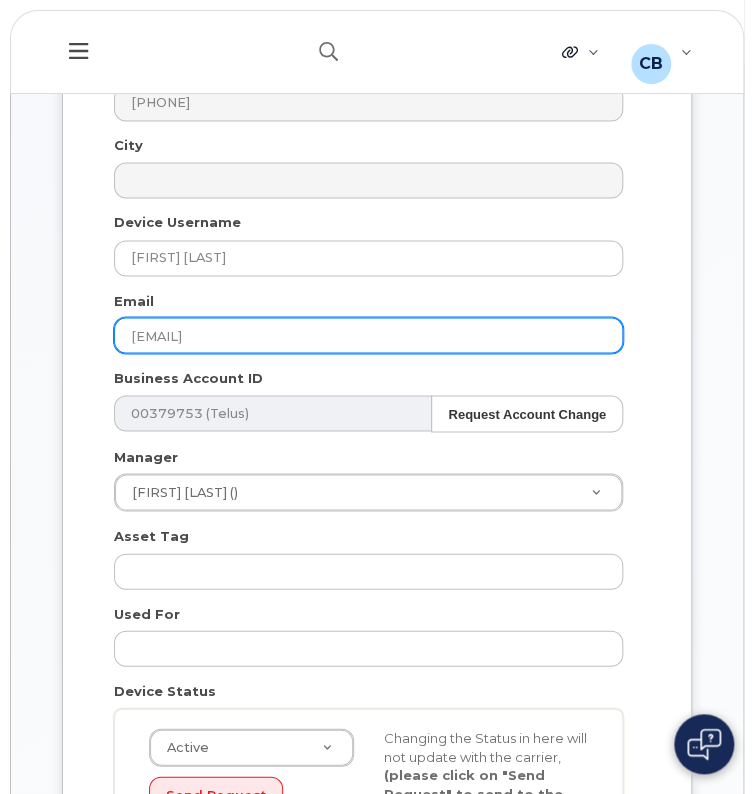 drag, startPoint x: 181, startPoint y: 340, endPoint x: 80, endPoint y: 344, distance: 101.07918 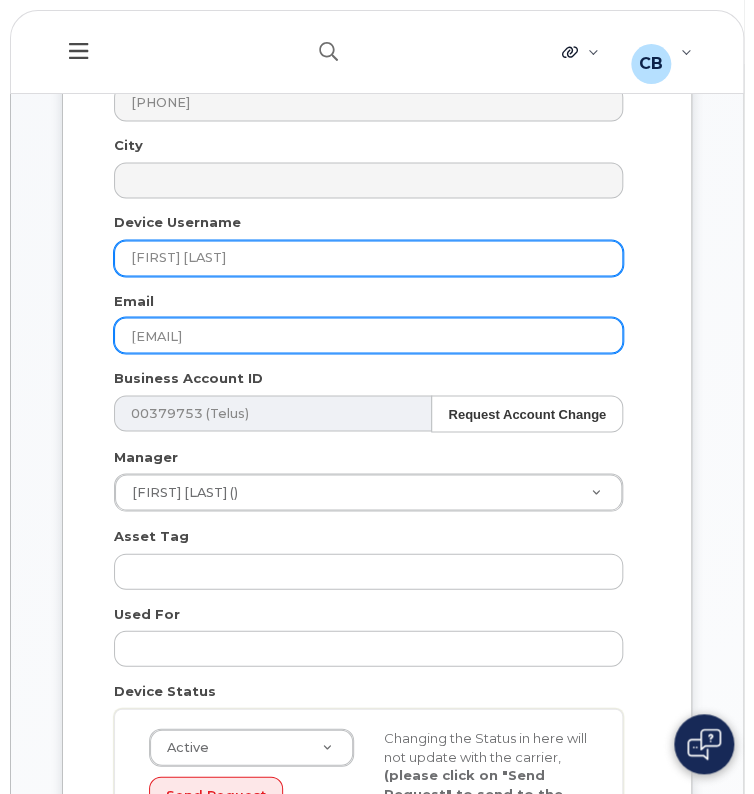 type on "[EMAIL]" 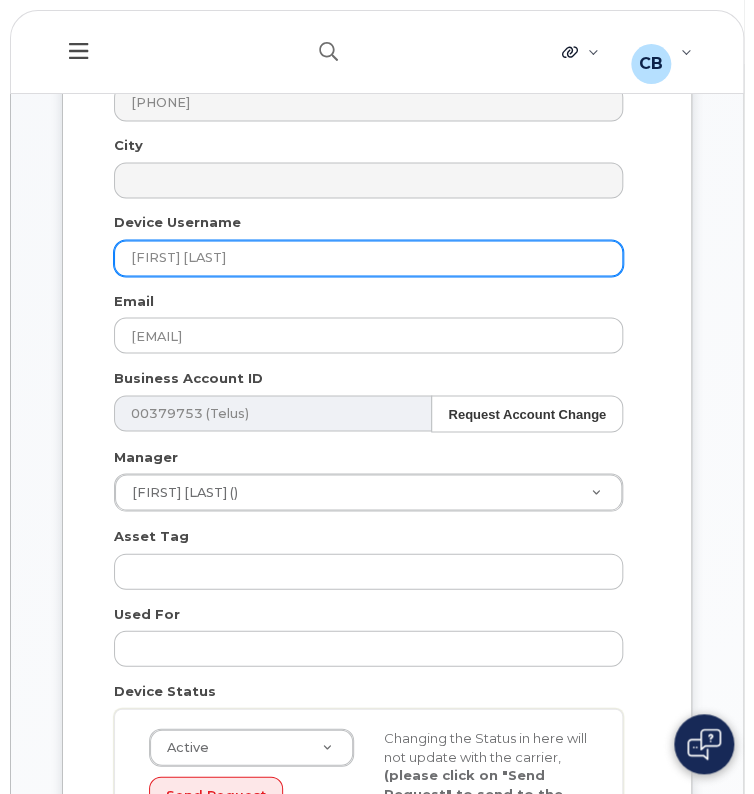 drag, startPoint x: 240, startPoint y: 266, endPoint x: 61, endPoint y: 281, distance: 179.6274 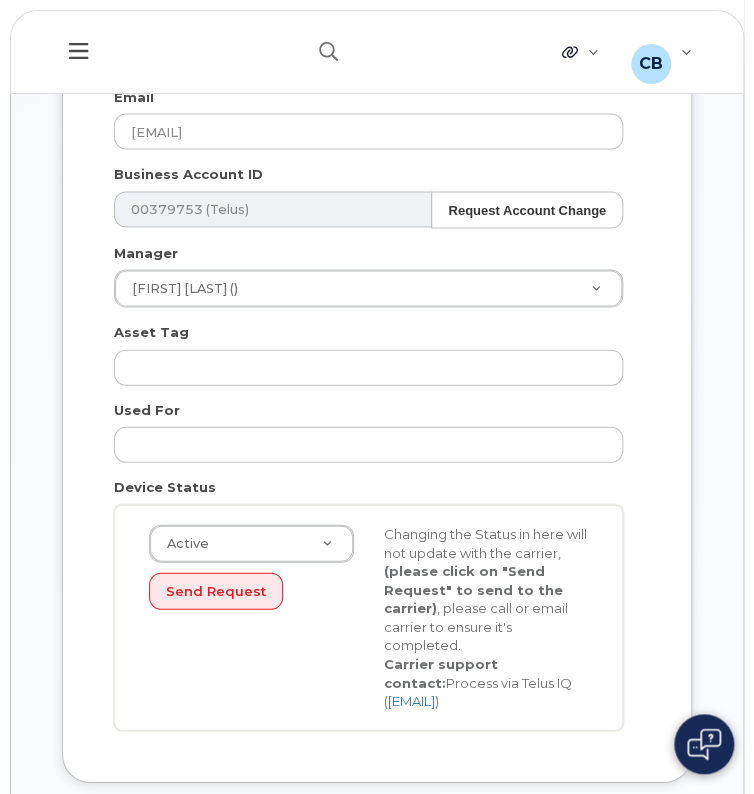 scroll, scrollTop: 864, scrollLeft: 0, axis: vertical 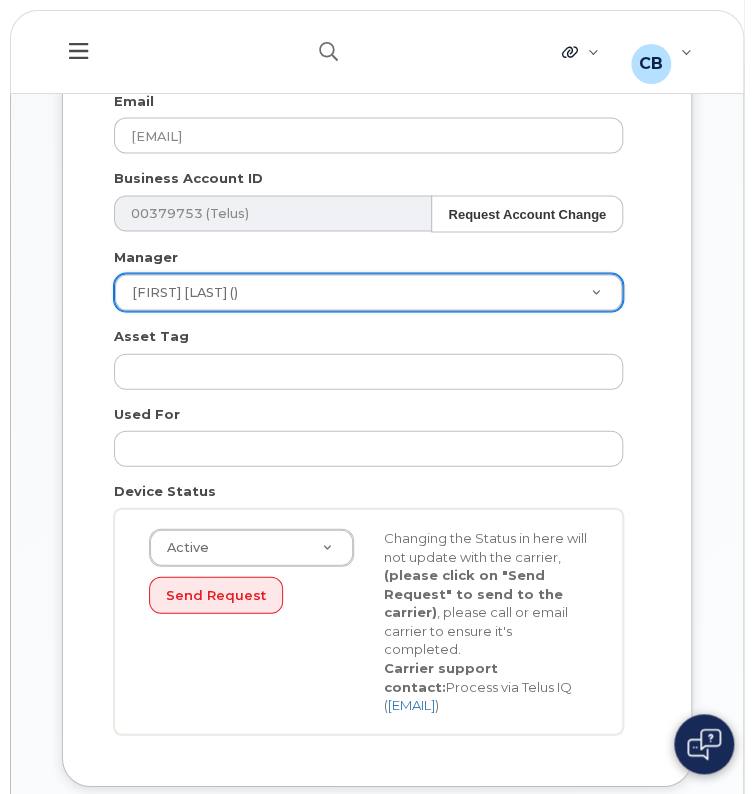 type on "d" 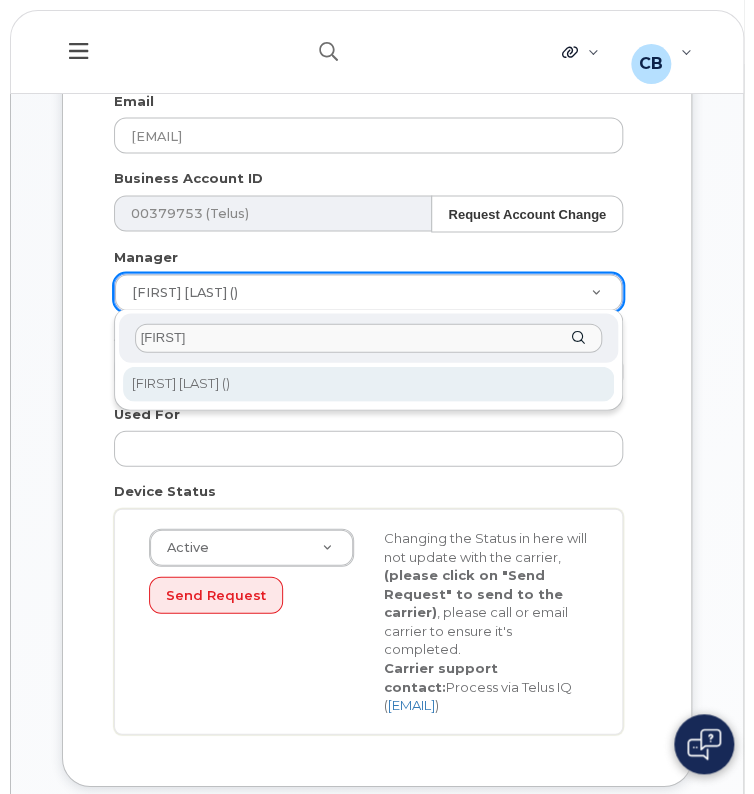 type on "devin" 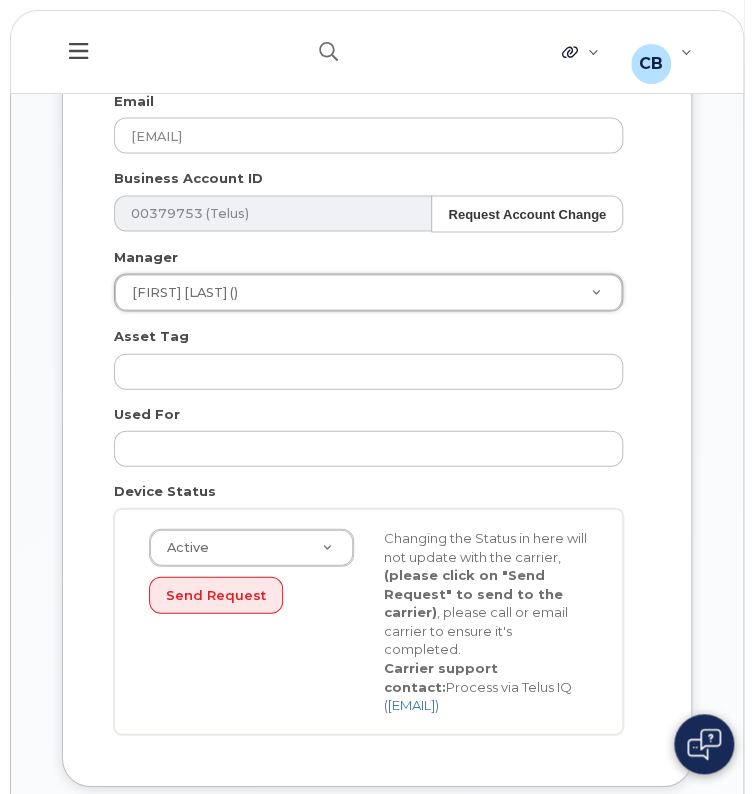type on "2363783" 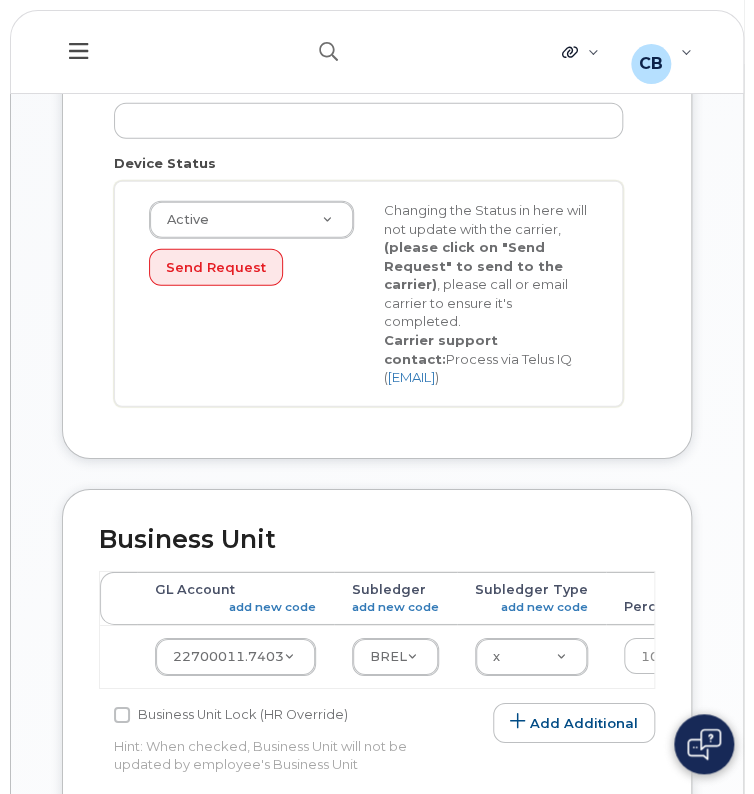 scroll, scrollTop: 0, scrollLeft: 0, axis: both 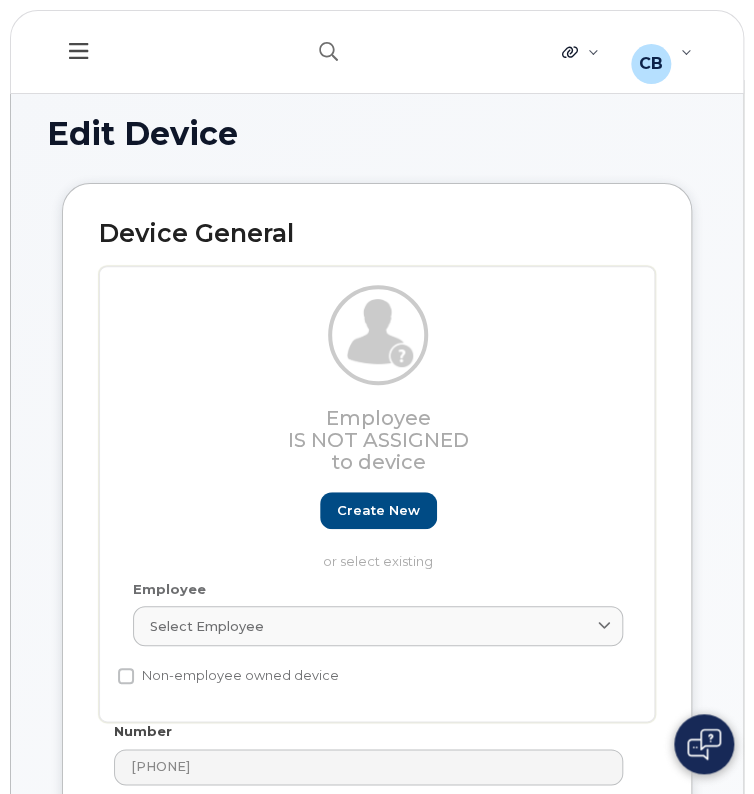 click on "Employee Is not assigned to device Create new or select existing Employee Select employee Type first three symbols or more
Non-employee owned device" at bounding box center [377, 494] 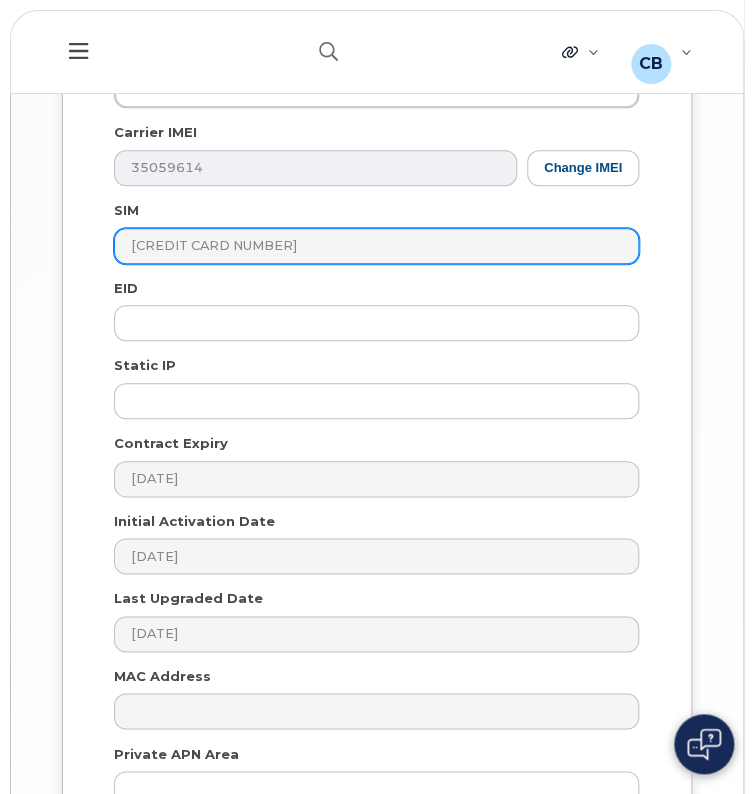 scroll, scrollTop: 2309, scrollLeft: 0, axis: vertical 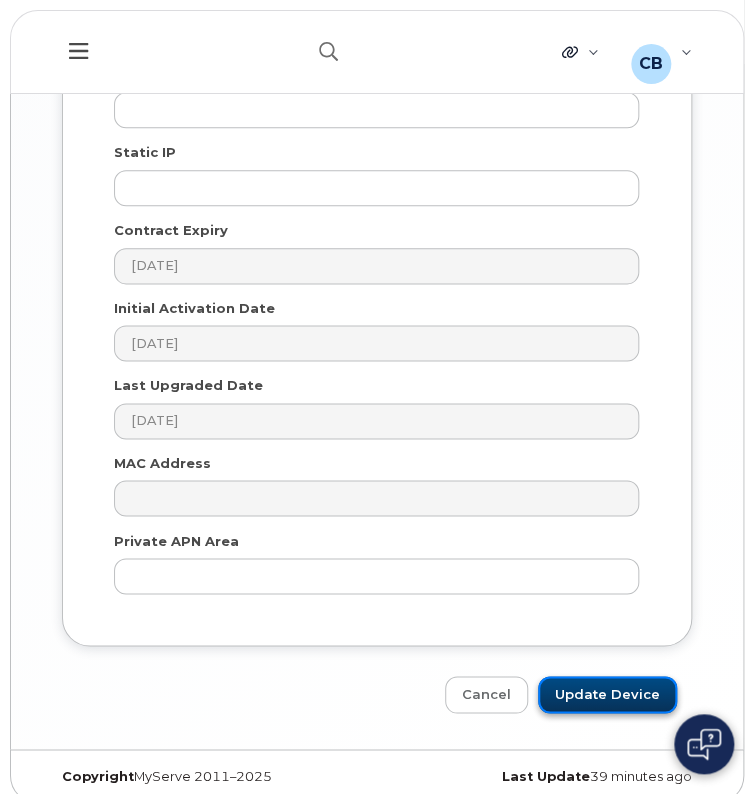 click on "Update Device" at bounding box center [607, 694] 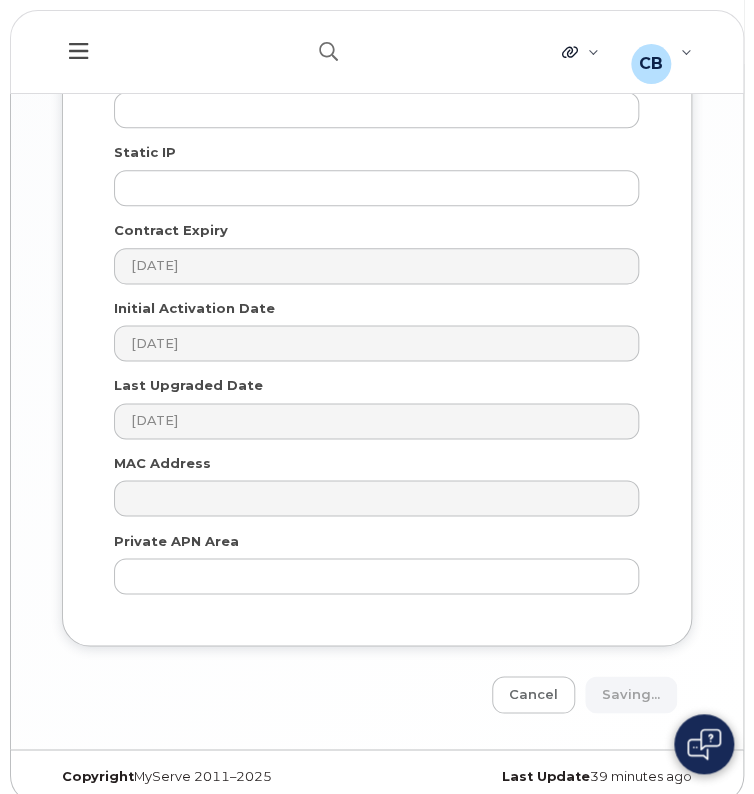 type on "Saving..." 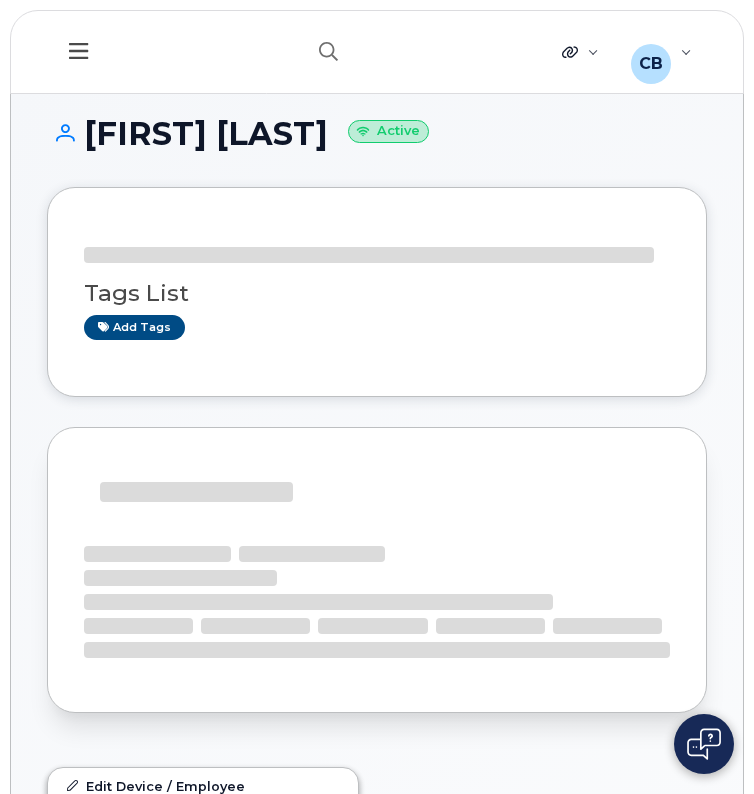 scroll, scrollTop: 0, scrollLeft: 0, axis: both 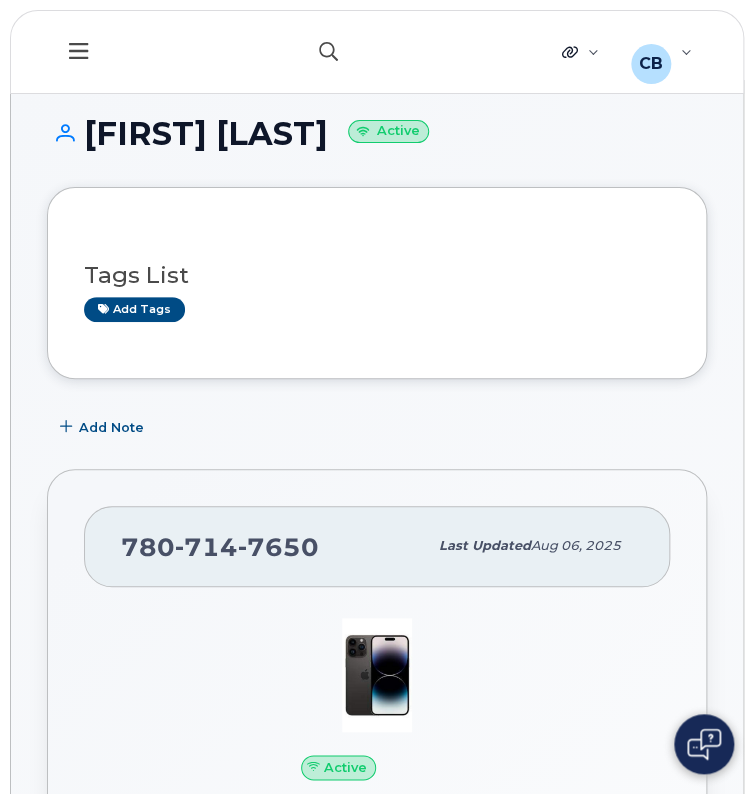 click 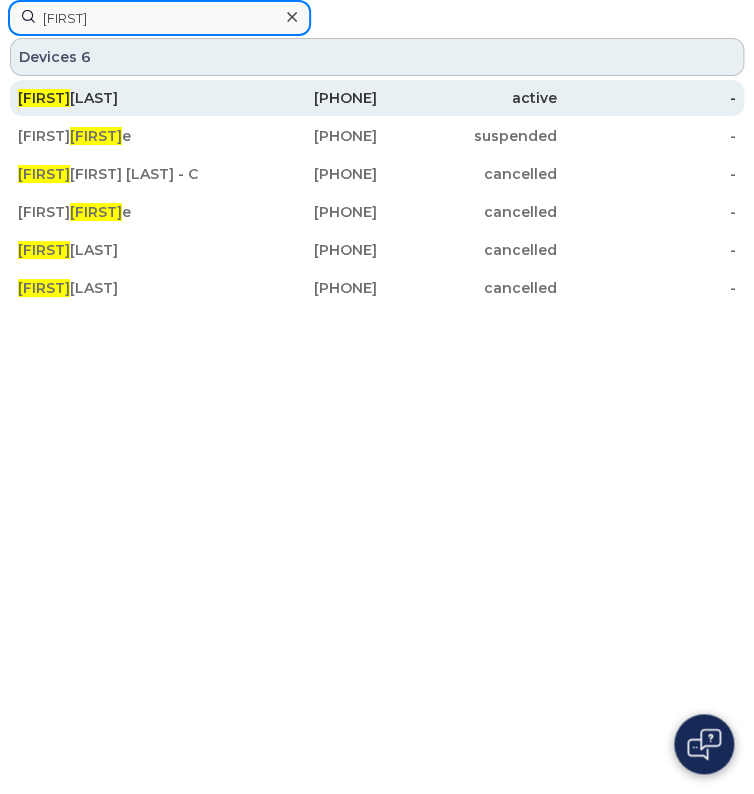 type on "frank" 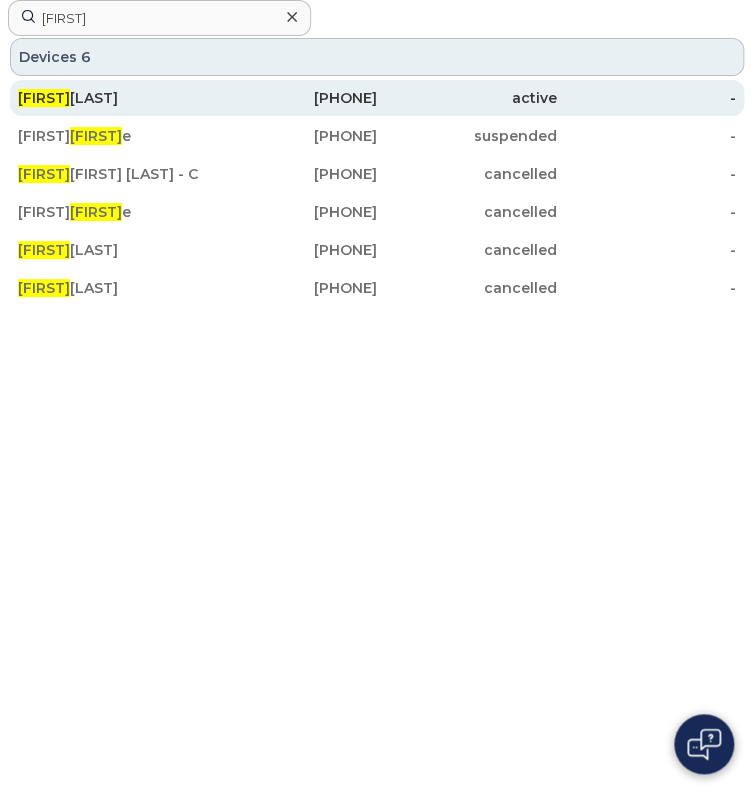 click on "Frank  Whitford" 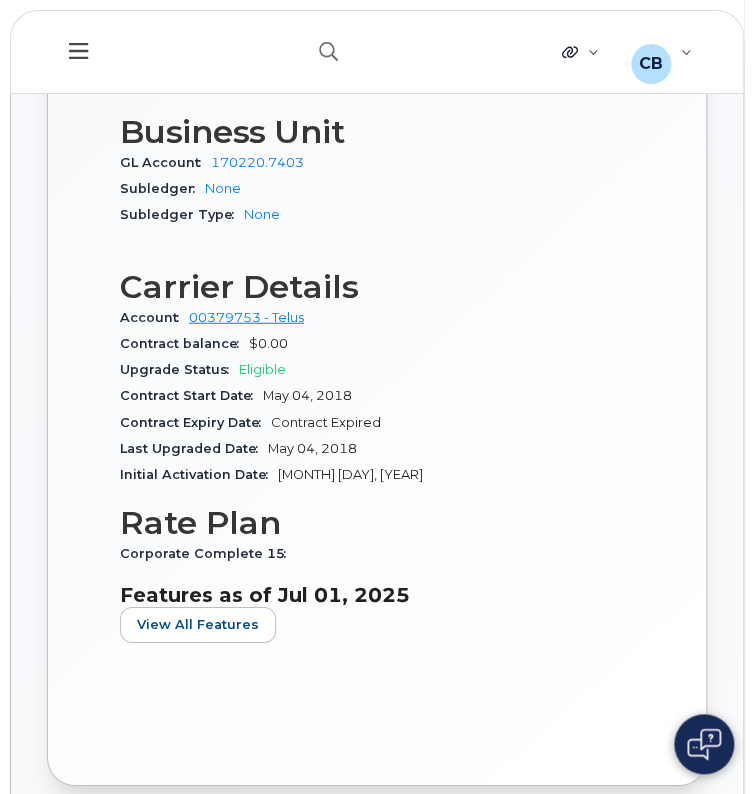 scroll, scrollTop: 1022, scrollLeft: 0, axis: vertical 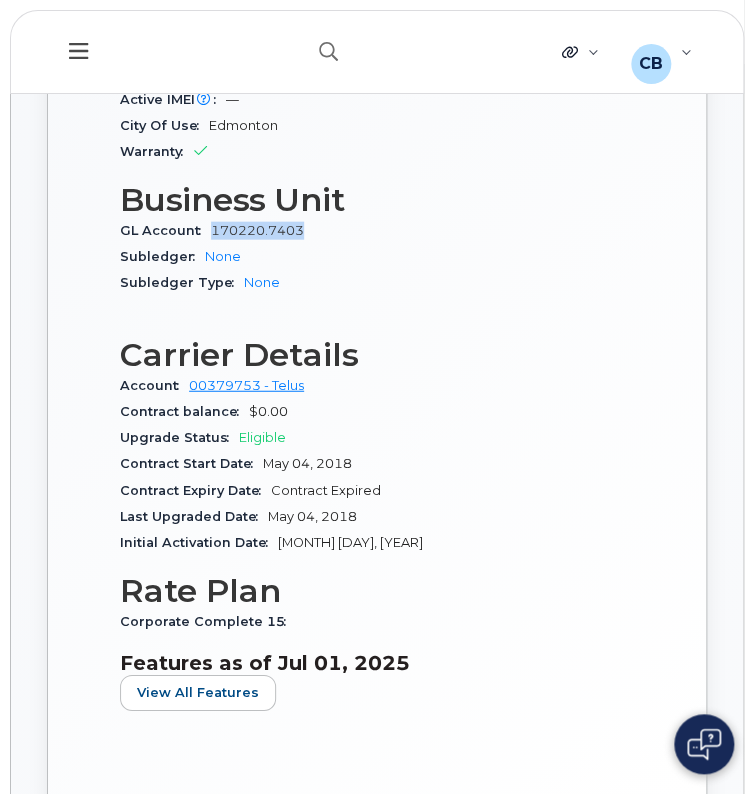 drag, startPoint x: 306, startPoint y: 227, endPoint x: 213, endPoint y: 233, distance: 93.193344 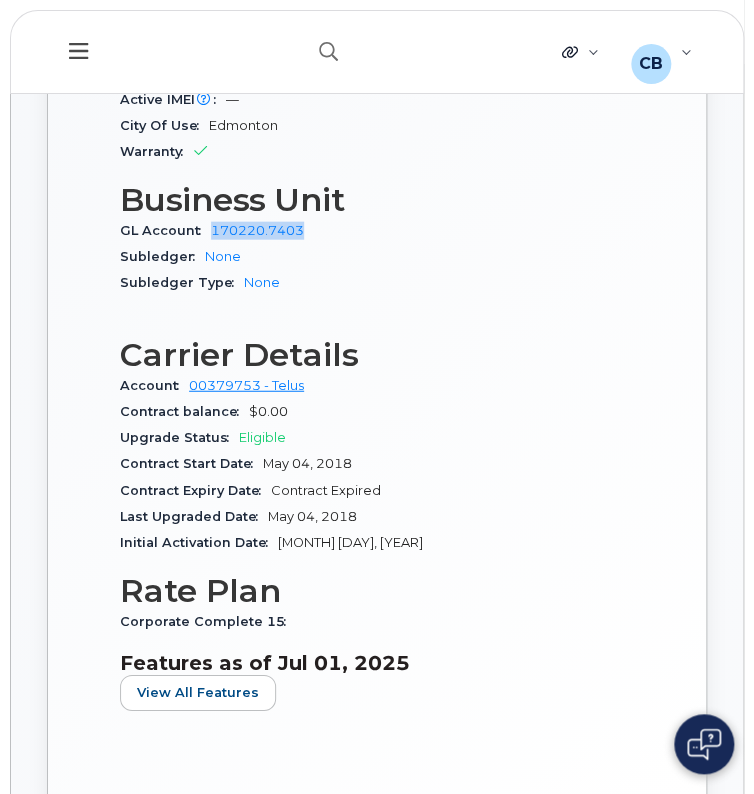 copy on "170220.7403" 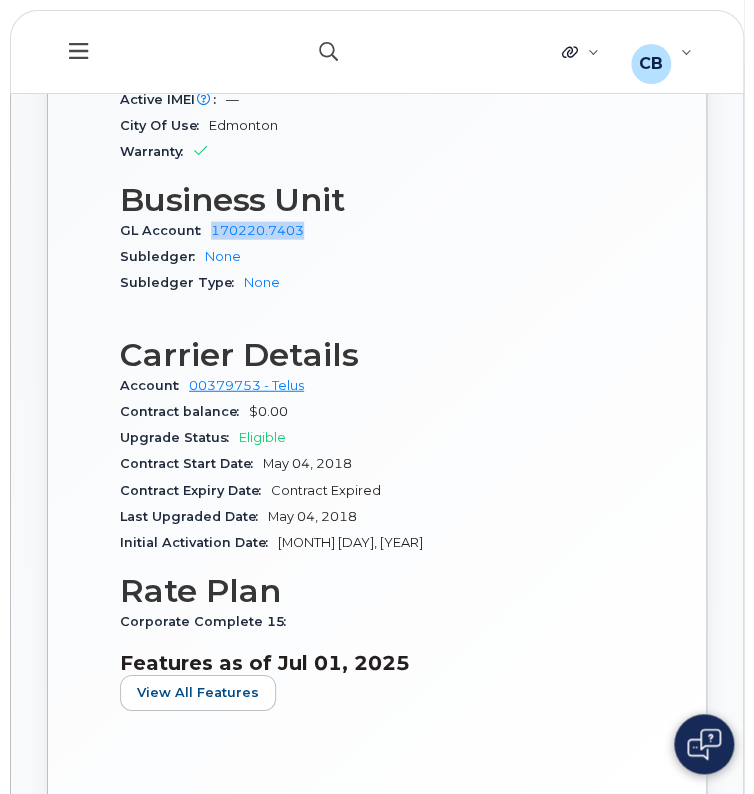 click at bounding box center [329, 52] 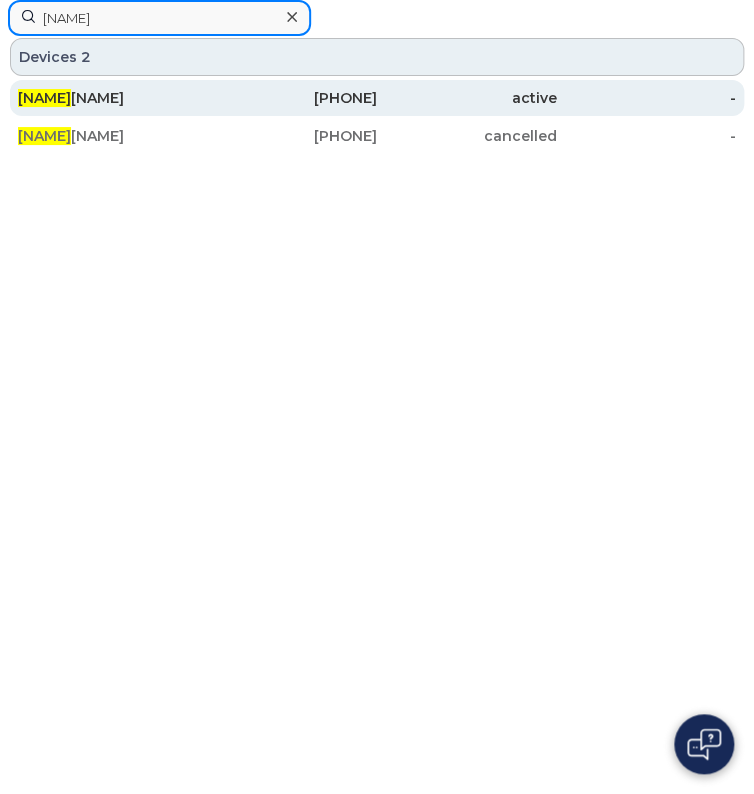 type on "julie" 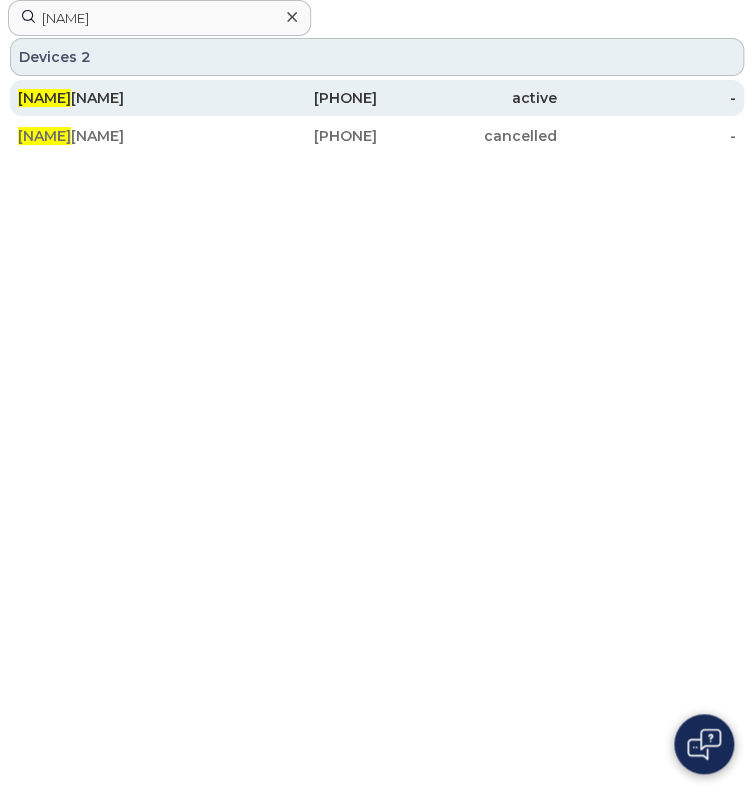 click on "780-714-7650" 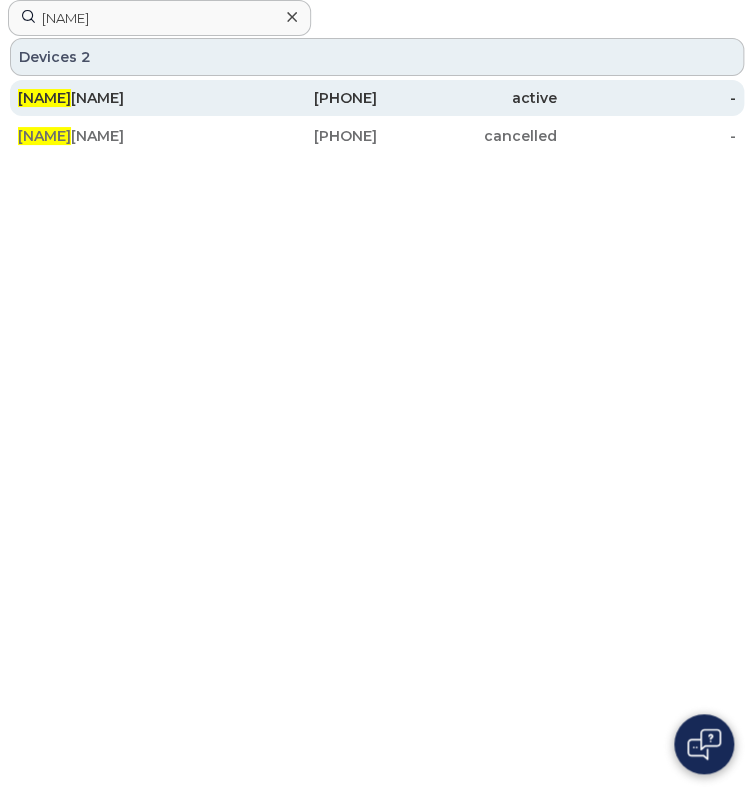 click on "Julie  Biesen" at bounding box center [108, 98] 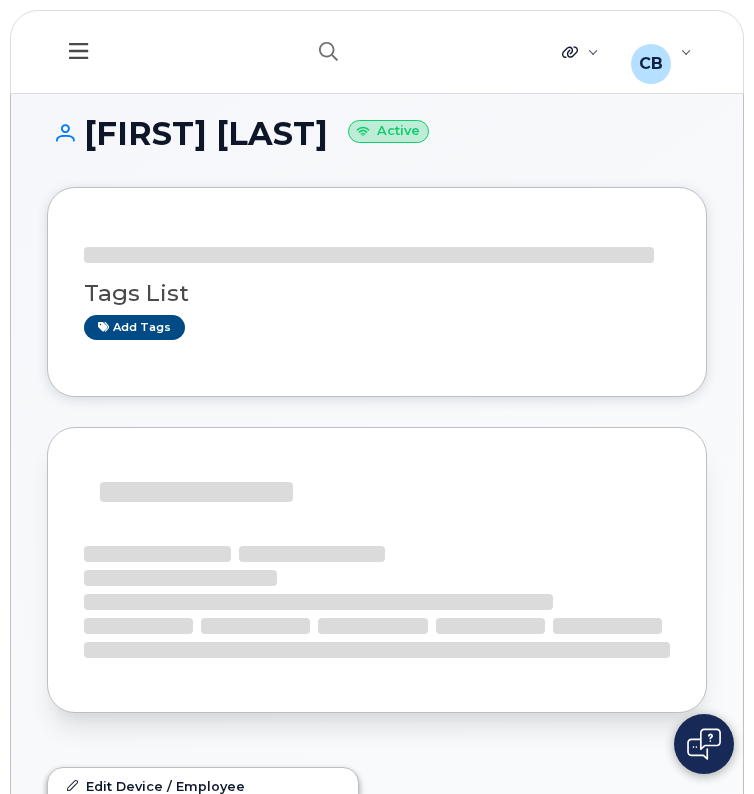 scroll, scrollTop: 0, scrollLeft: 0, axis: both 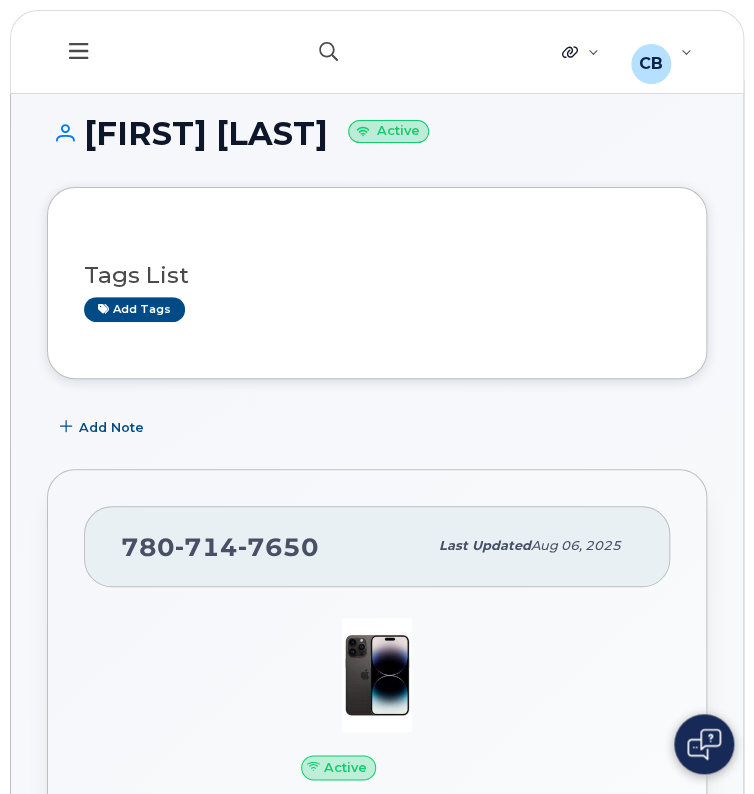 click at bounding box center (329, 52) 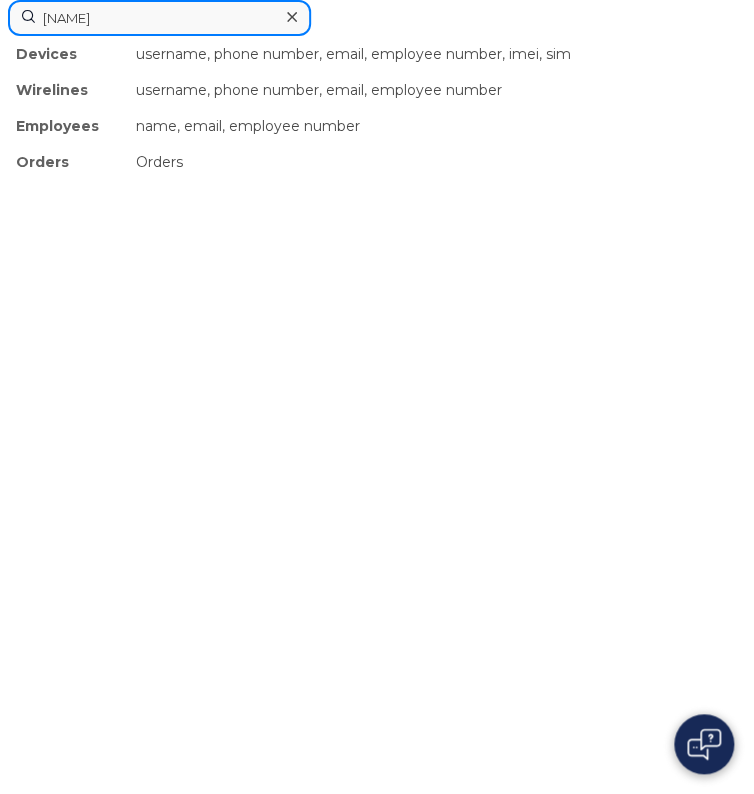 type on "[NAME]" 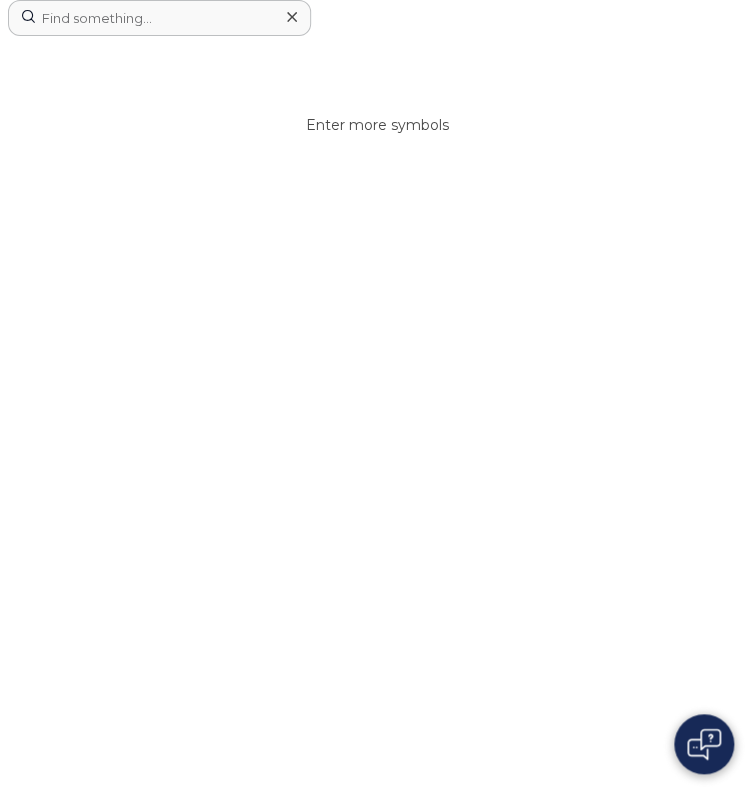 click on "Enter more symbols" at bounding box center (377, 397) 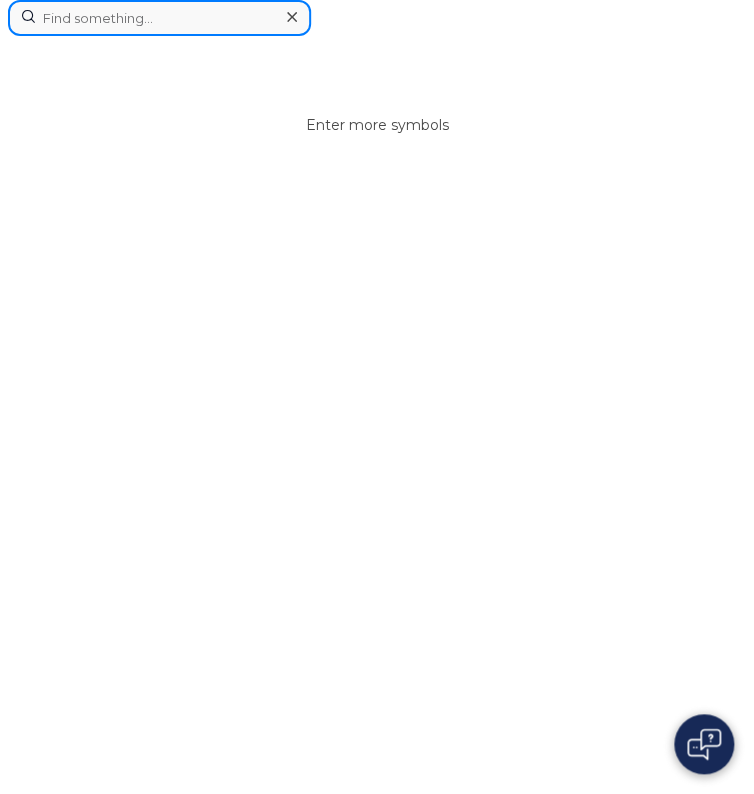 click at bounding box center [159, 18] 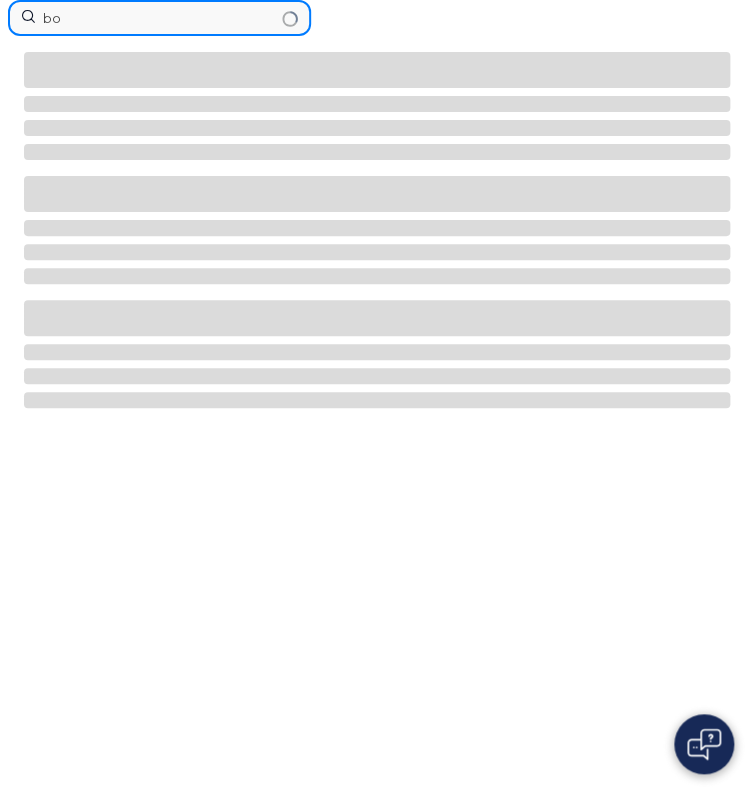 type on "b" 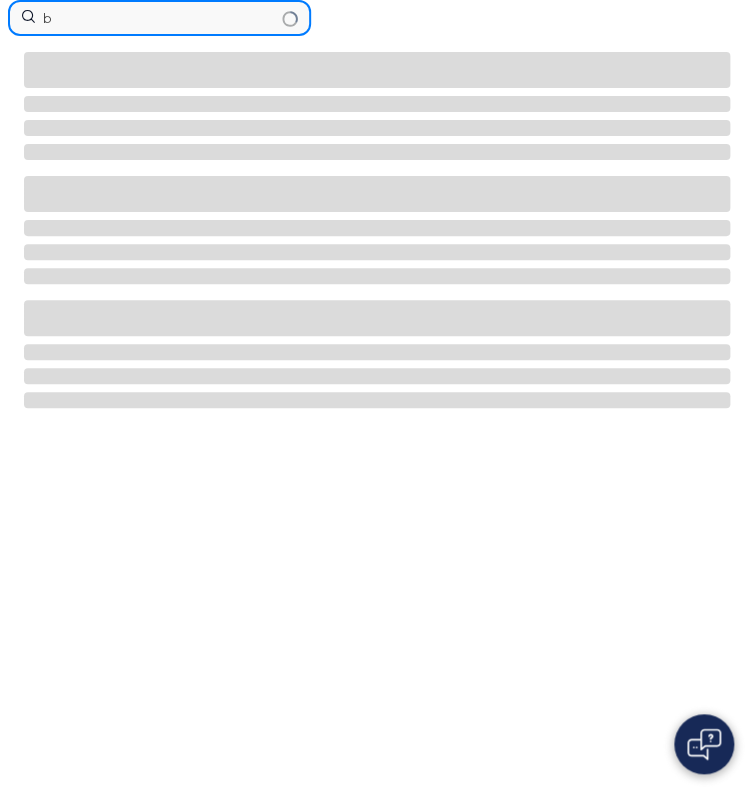 type 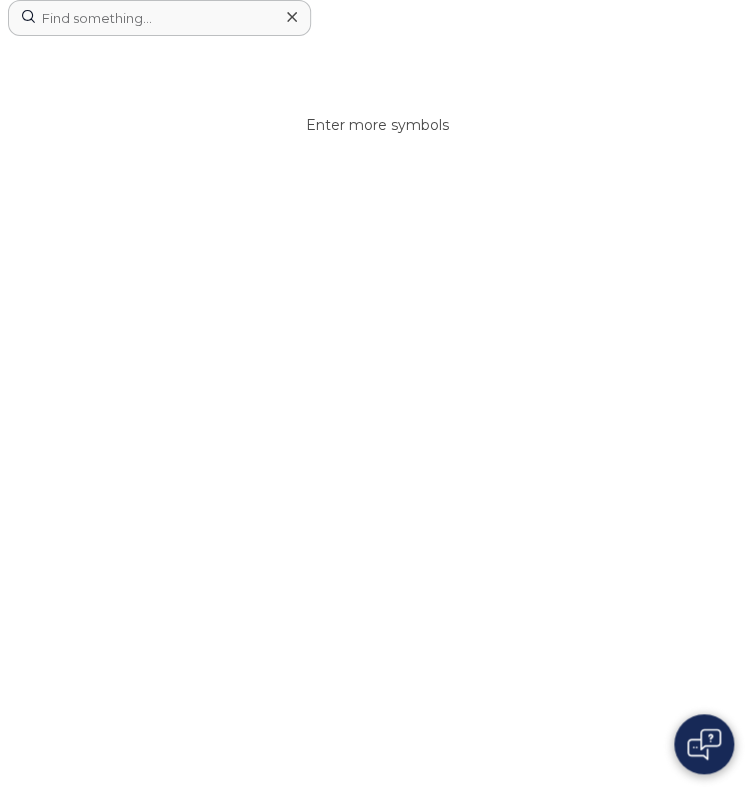 click on "Enter more symbols" at bounding box center (377, 126) 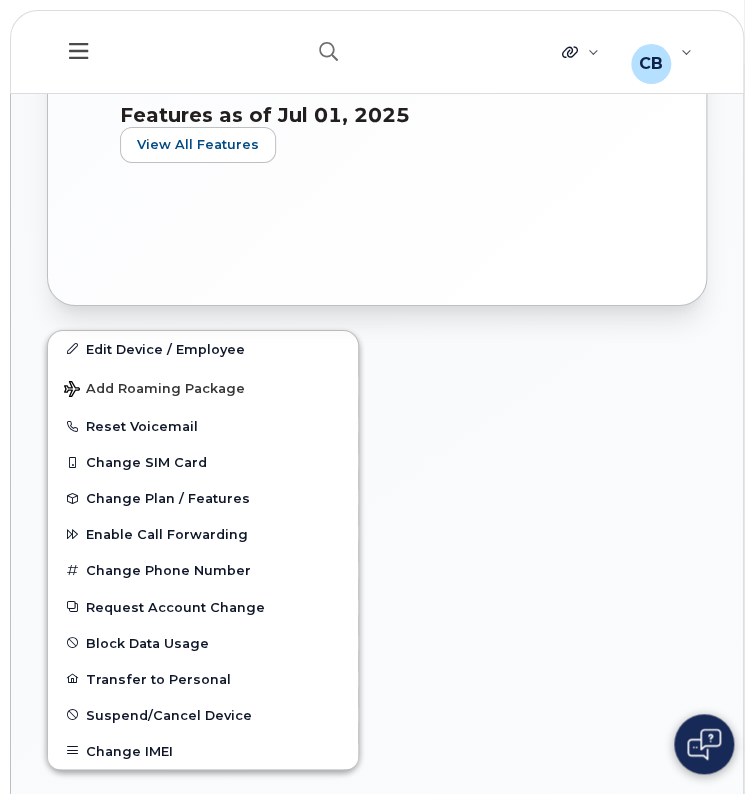 scroll, scrollTop: 1568, scrollLeft: 0, axis: vertical 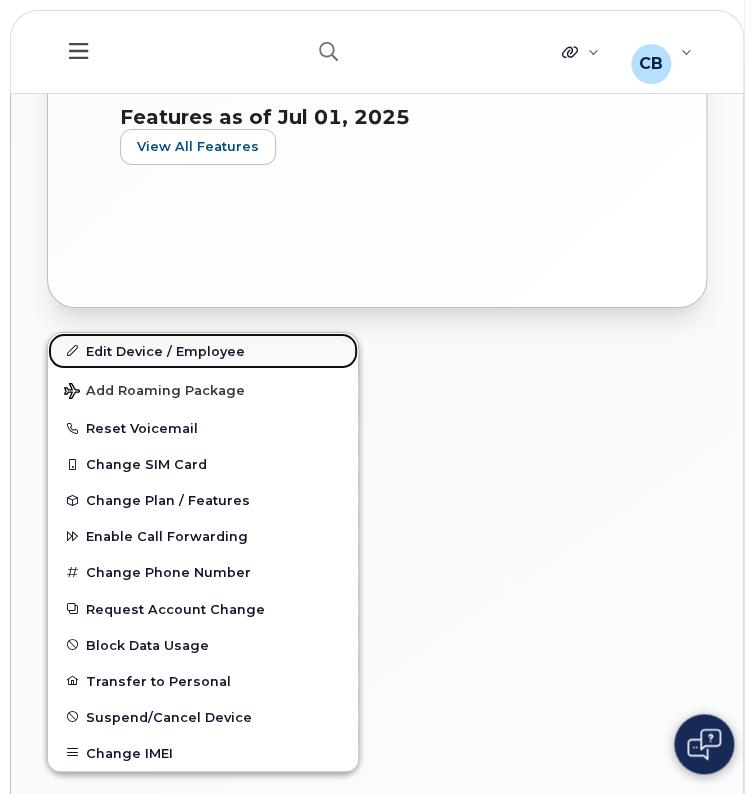 click on "Edit Device / Employee" at bounding box center [203, 351] 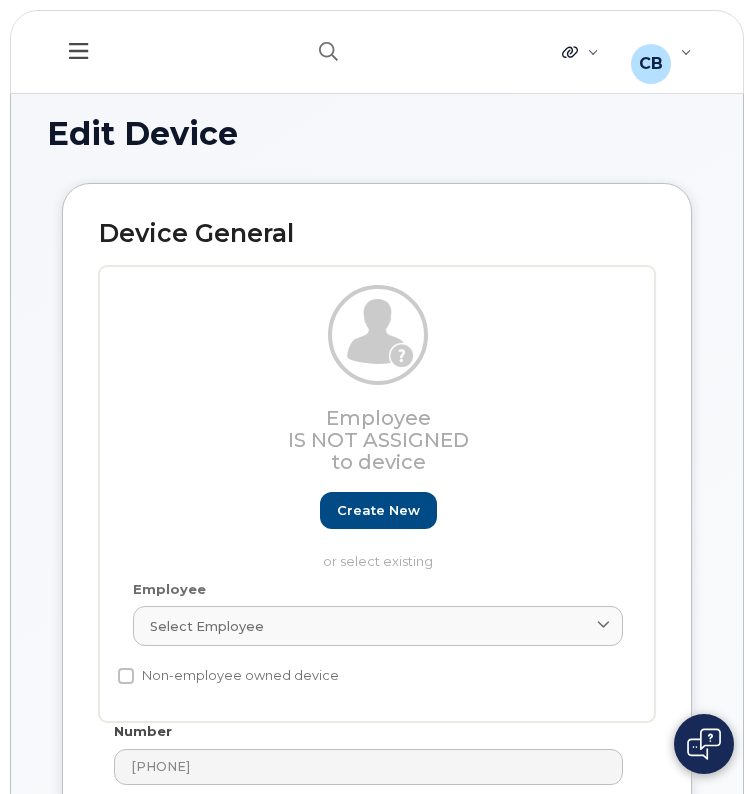 select on "84778" 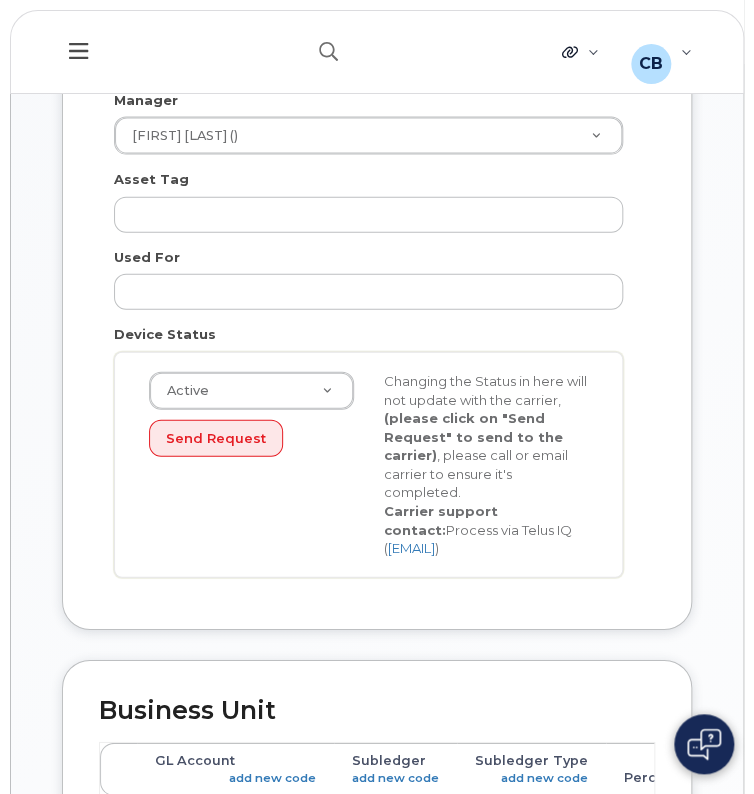 scroll, scrollTop: 1460, scrollLeft: 0, axis: vertical 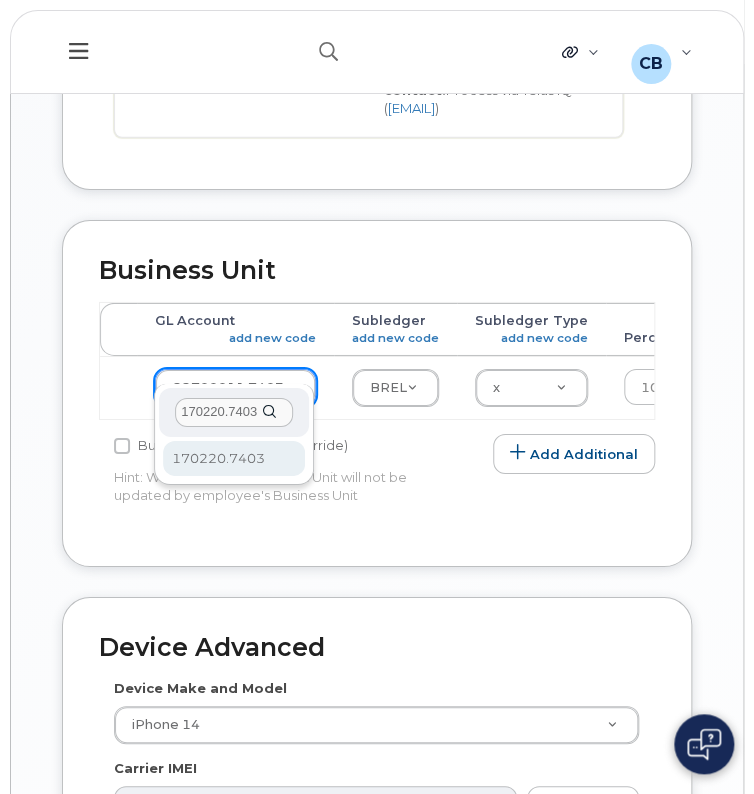 type on "170220.7403" 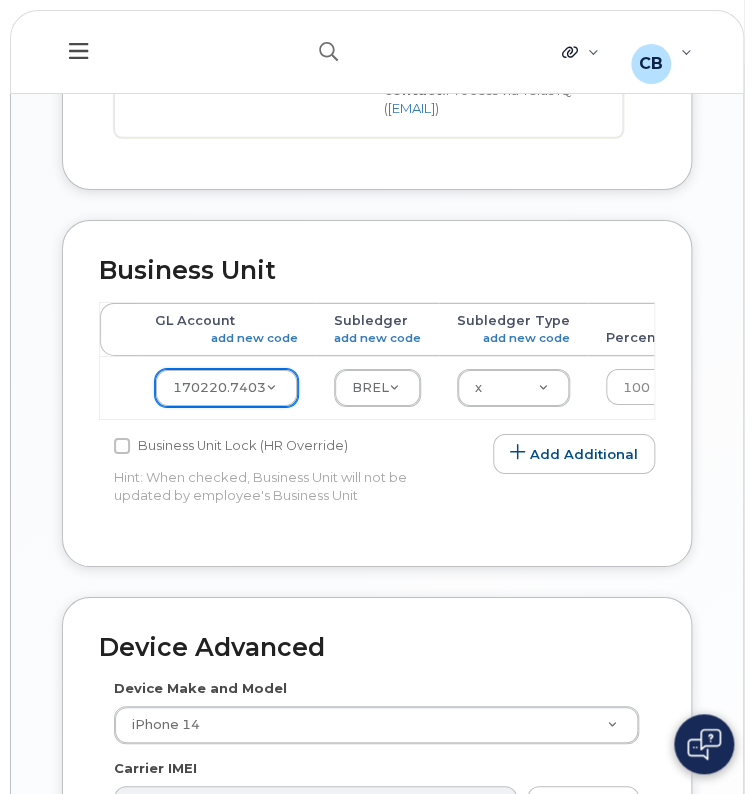 scroll, scrollTop: 2309, scrollLeft: 0, axis: vertical 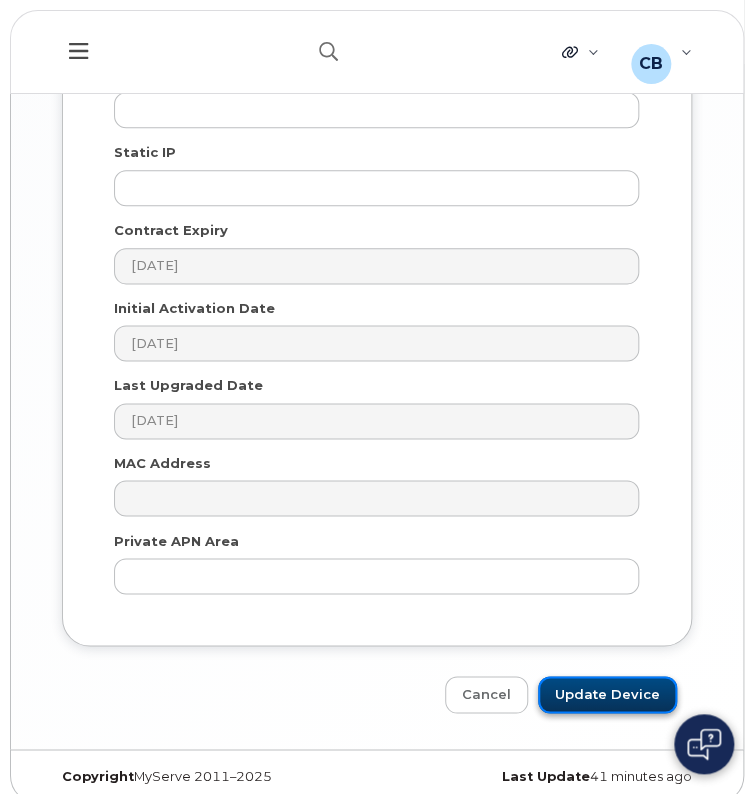 click on "Update Device" at bounding box center (607, 694) 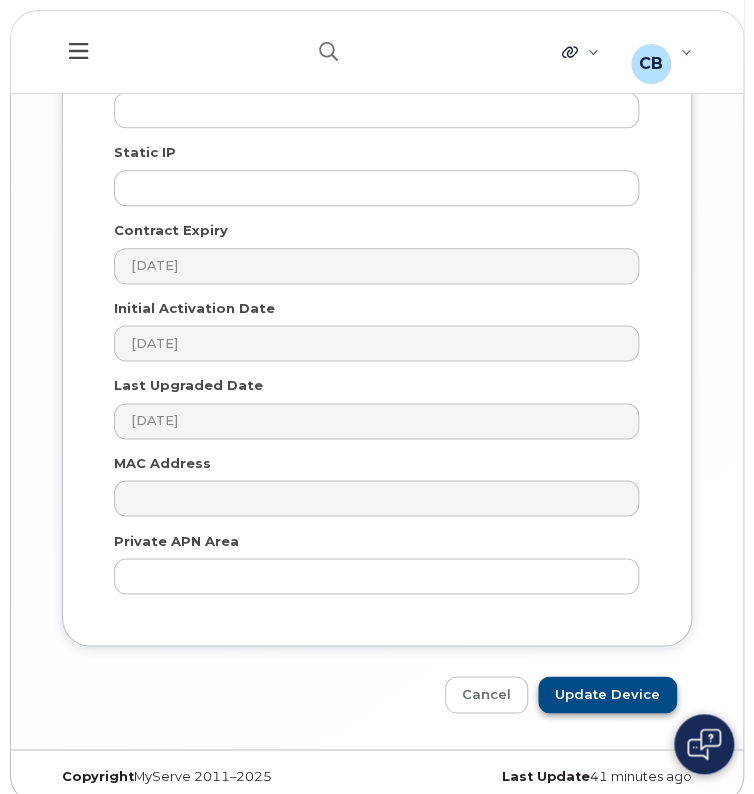 type on "Saving..." 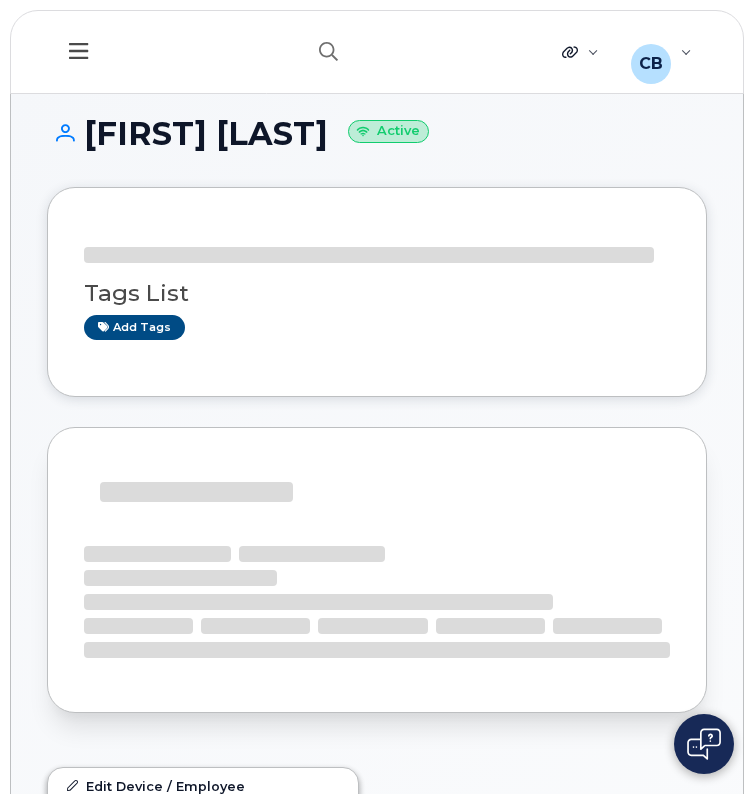 scroll, scrollTop: 0, scrollLeft: 0, axis: both 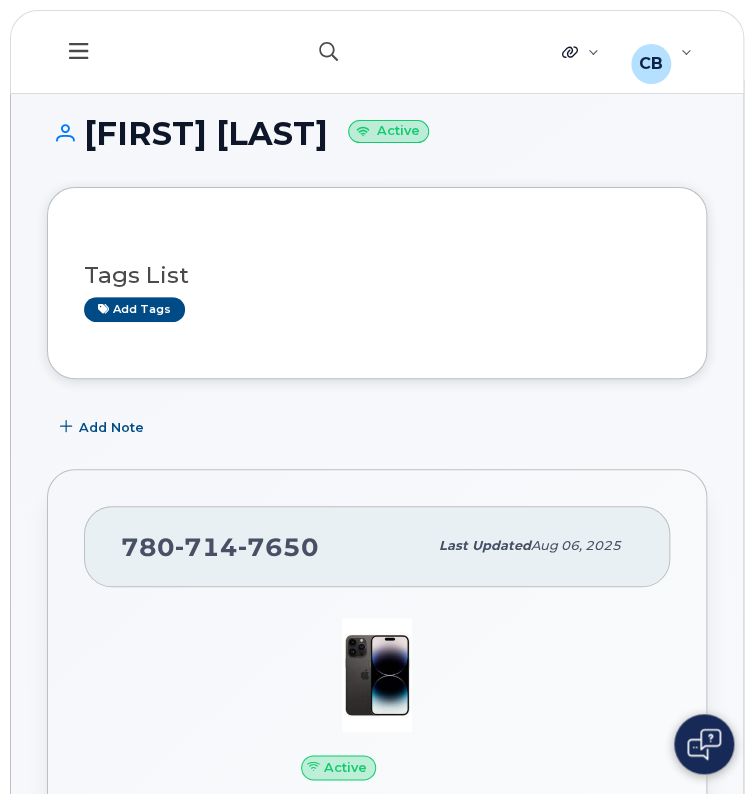 click at bounding box center (329, 52) 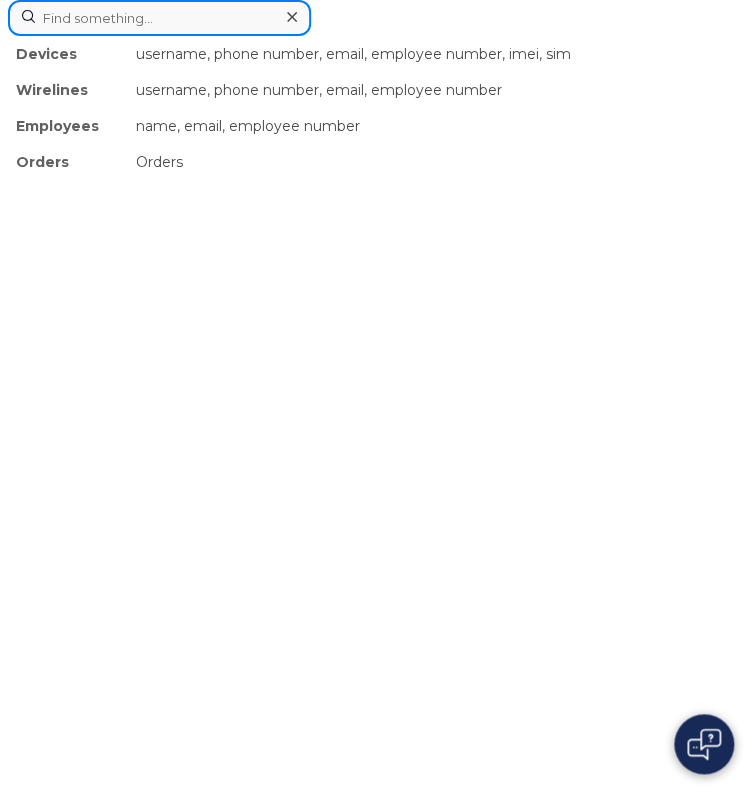 click at bounding box center [159, 18] 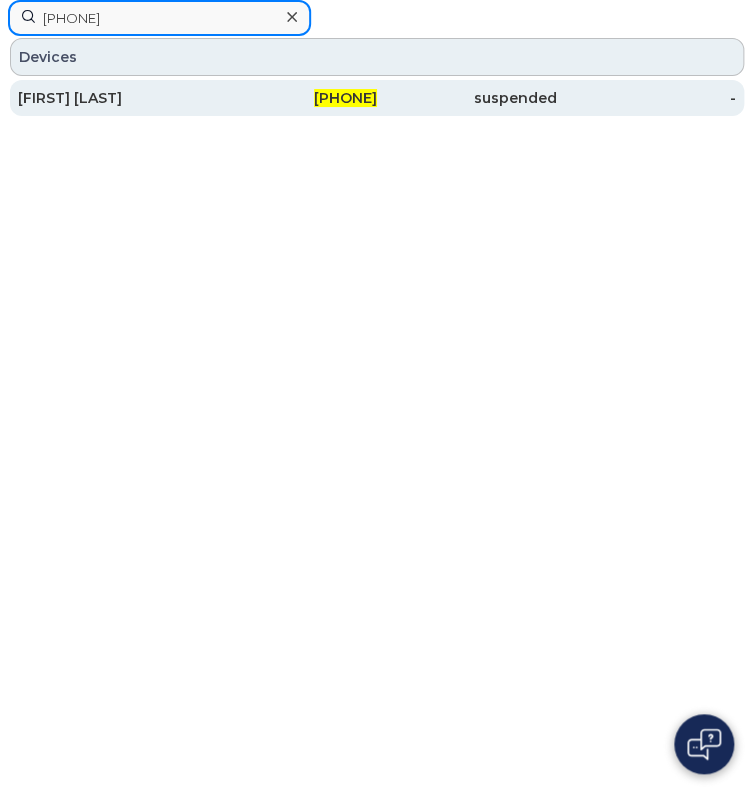 type on "587-646-5452" 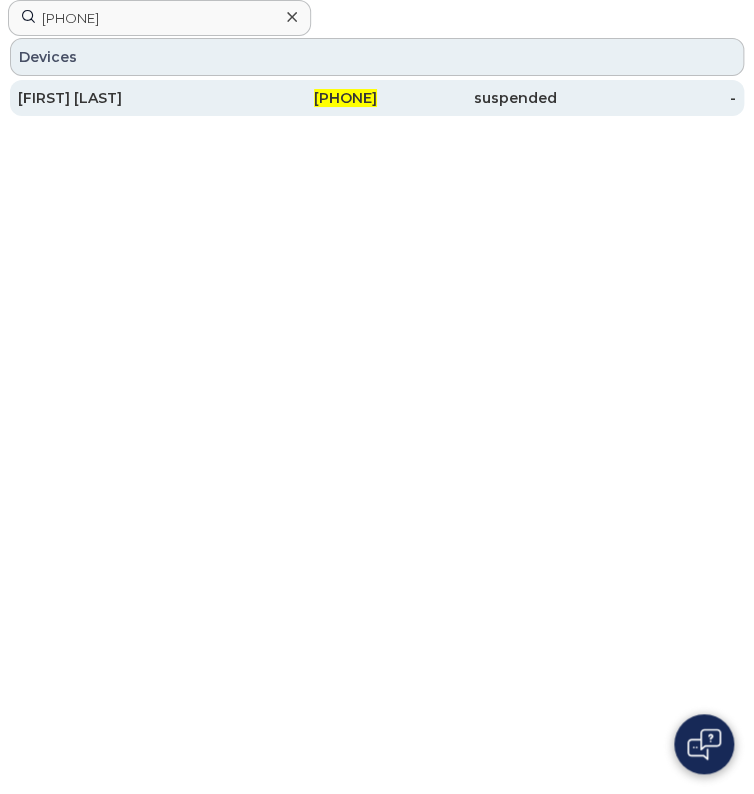 click on "[FIRST] [LAST]" at bounding box center (108, 98) 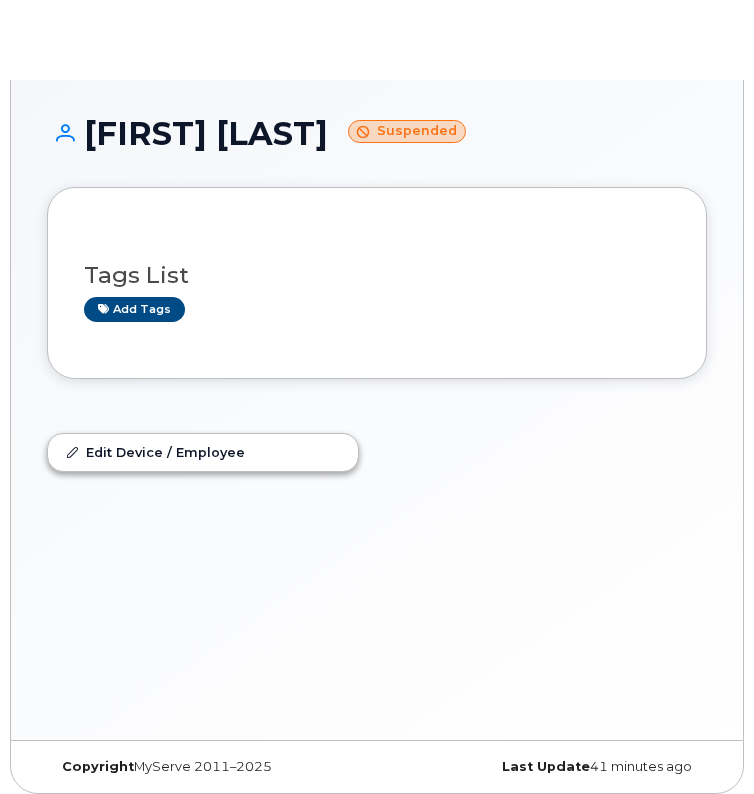 scroll, scrollTop: 0, scrollLeft: 0, axis: both 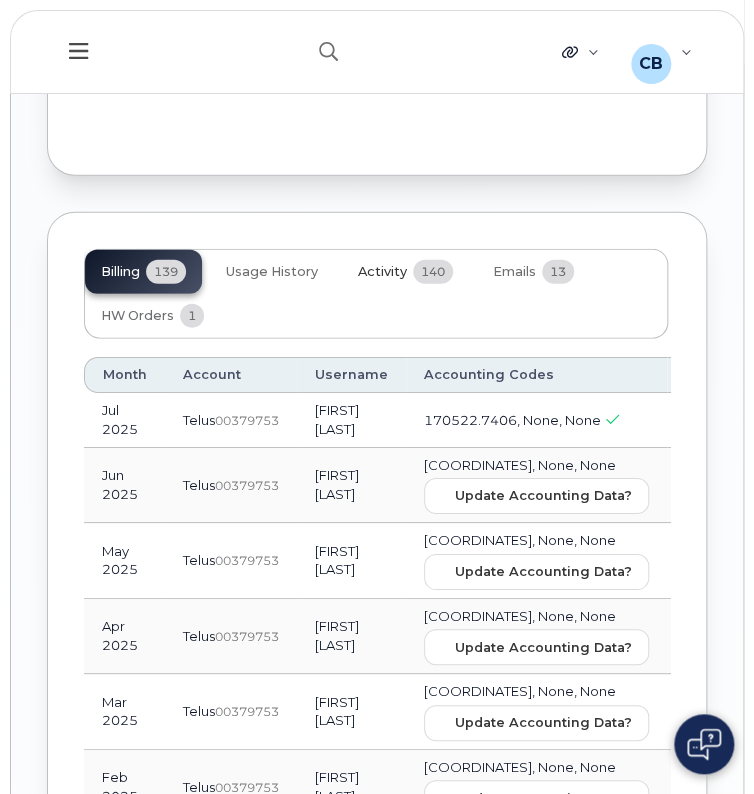 click on "Activity 140" 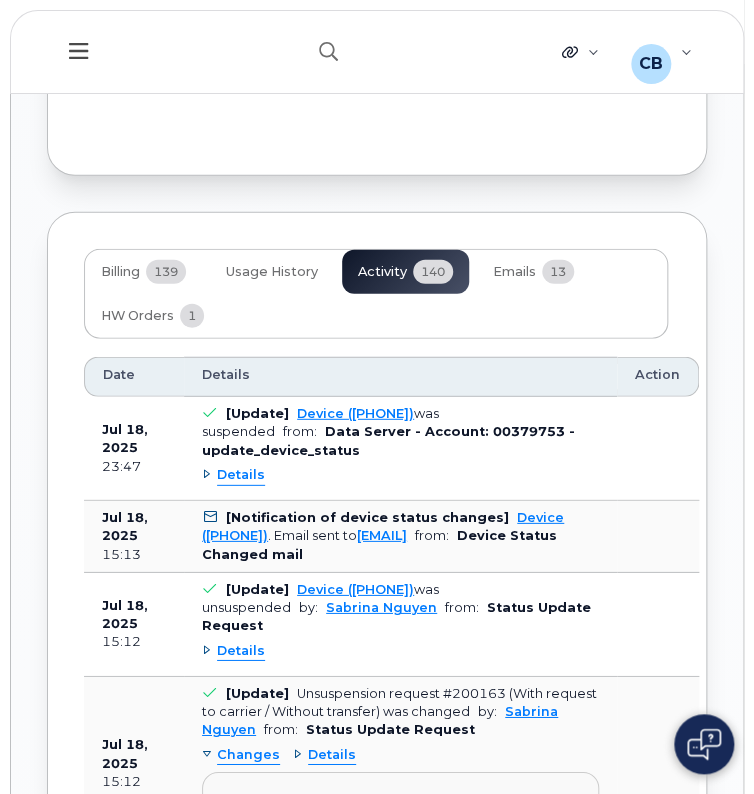 scroll, scrollTop: 3162, scrollLeft: 0, axis: vertical 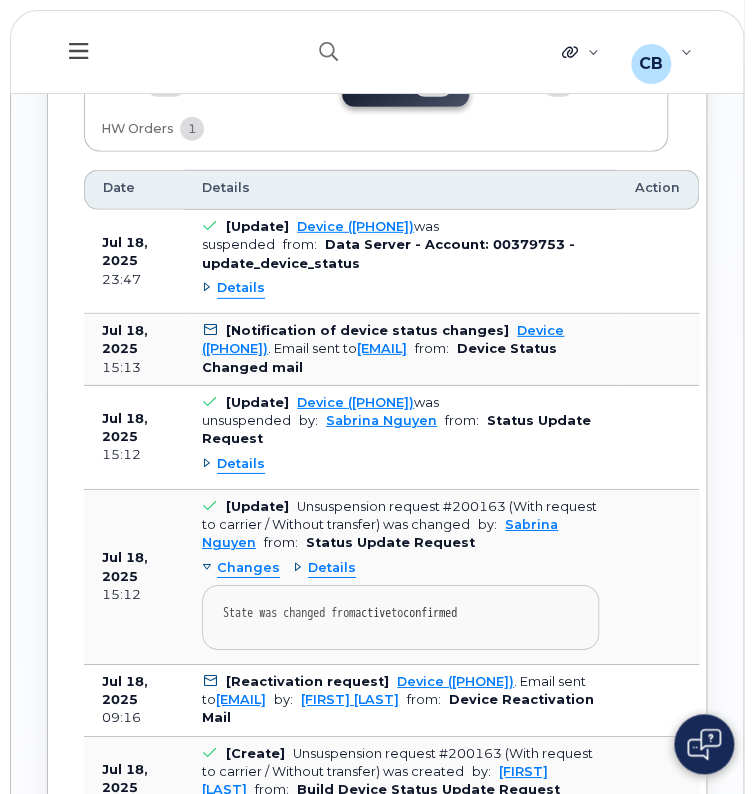 click on "Details" at bounding box center (241, 464) 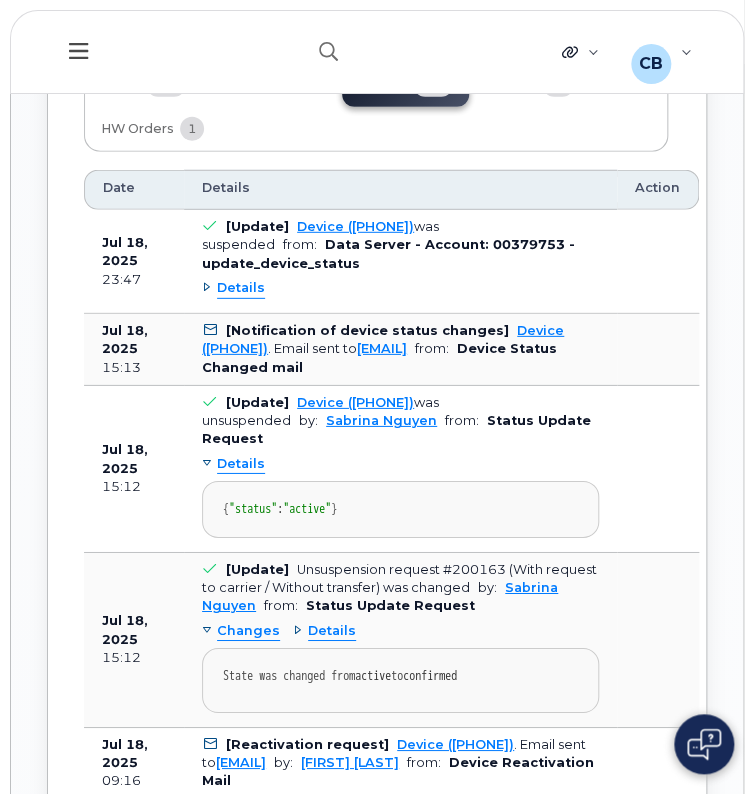 click on "Details" at bounding box center [241, 464] 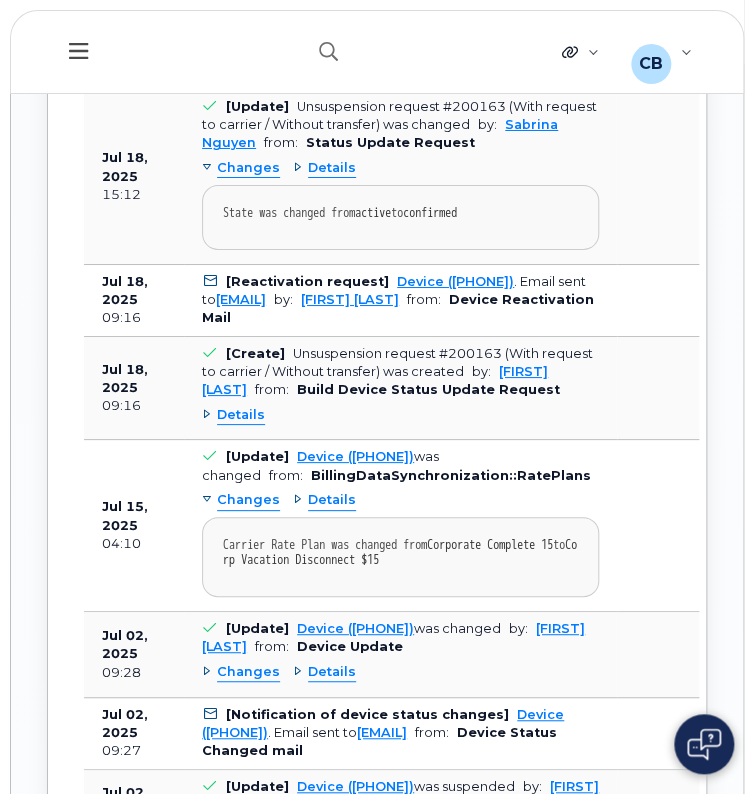 scroll, scrollTop: 3560, scrollLeft: 0, axis: vertical 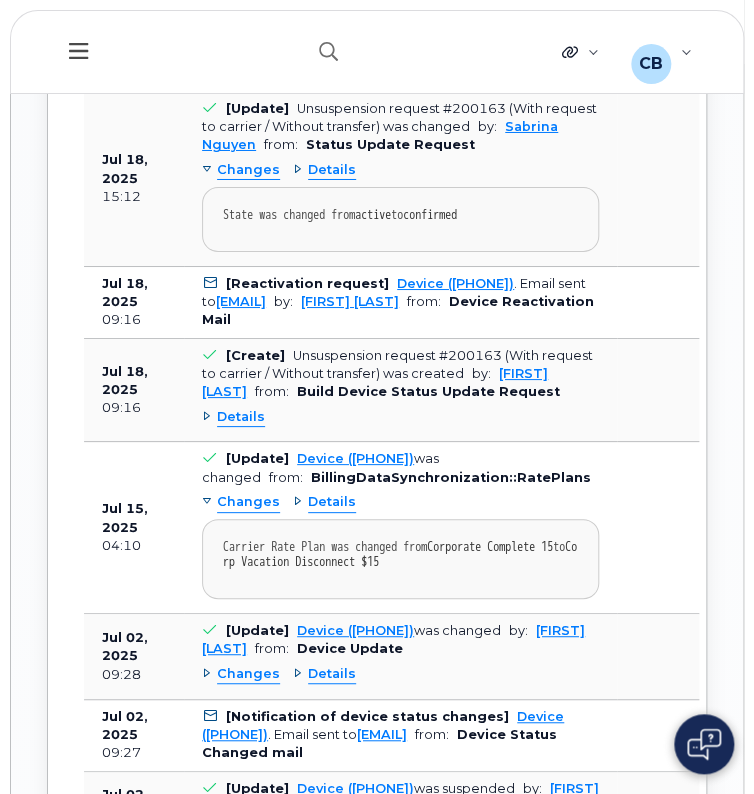 click on "Details" at bounding box center [241, 417] 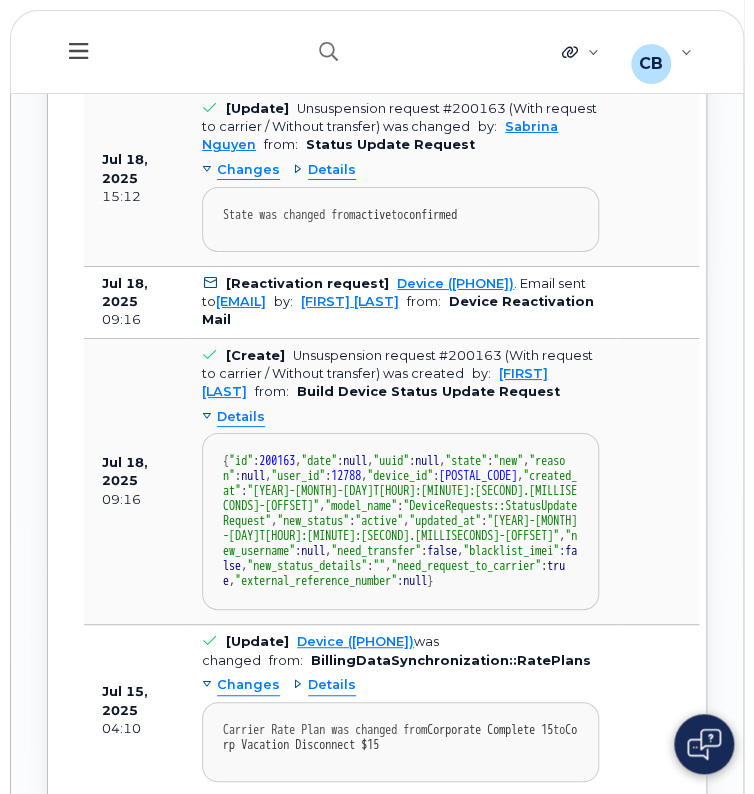 click on "Details" at bounding box center [241, 417] 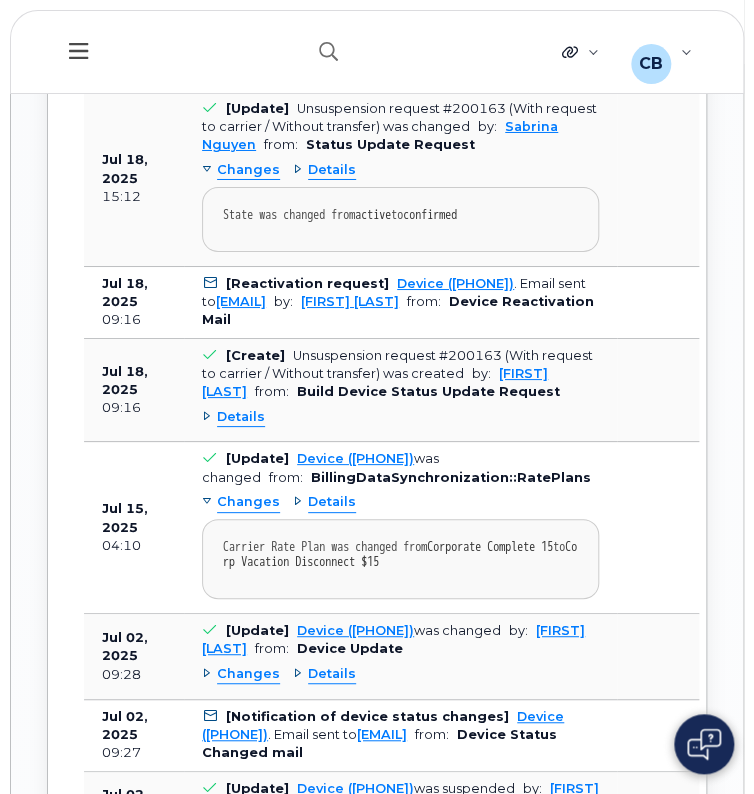 scroll, scrollTop: 3852, scrollLeft: 0, axis: vertical 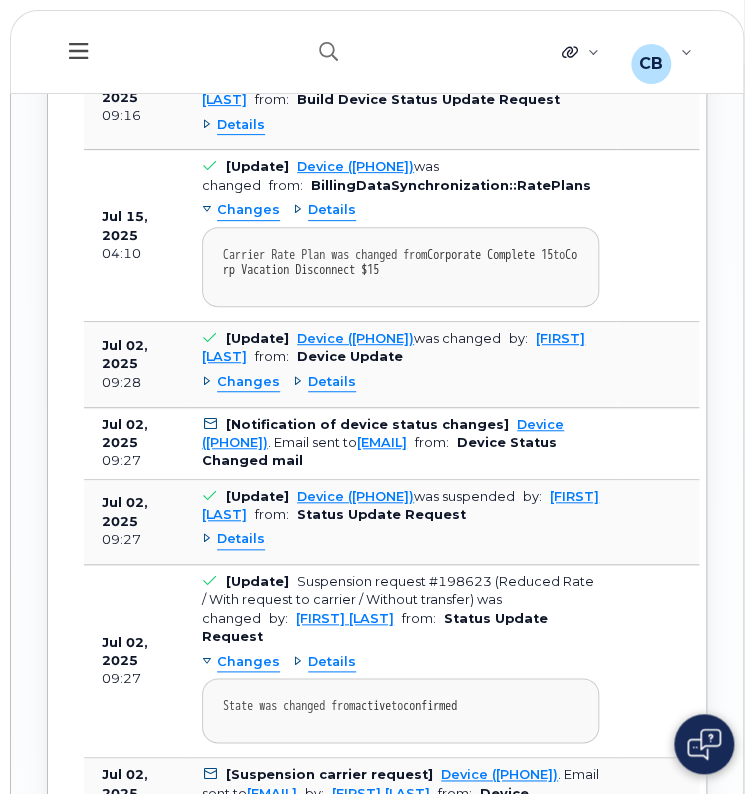 click on "Details" at bounding box center (332, 382) 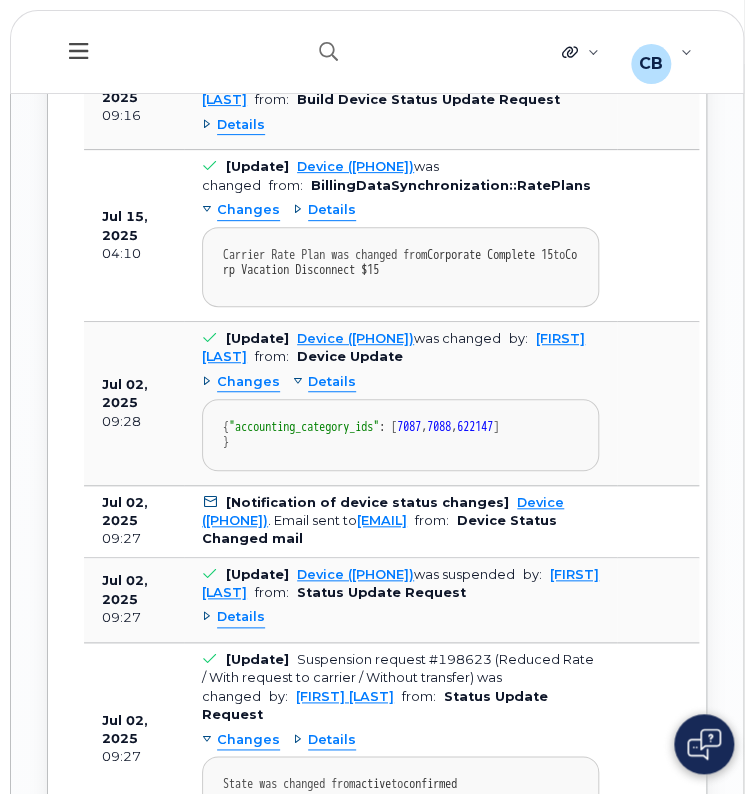 click on "Details" at bounding box center [332, 382] 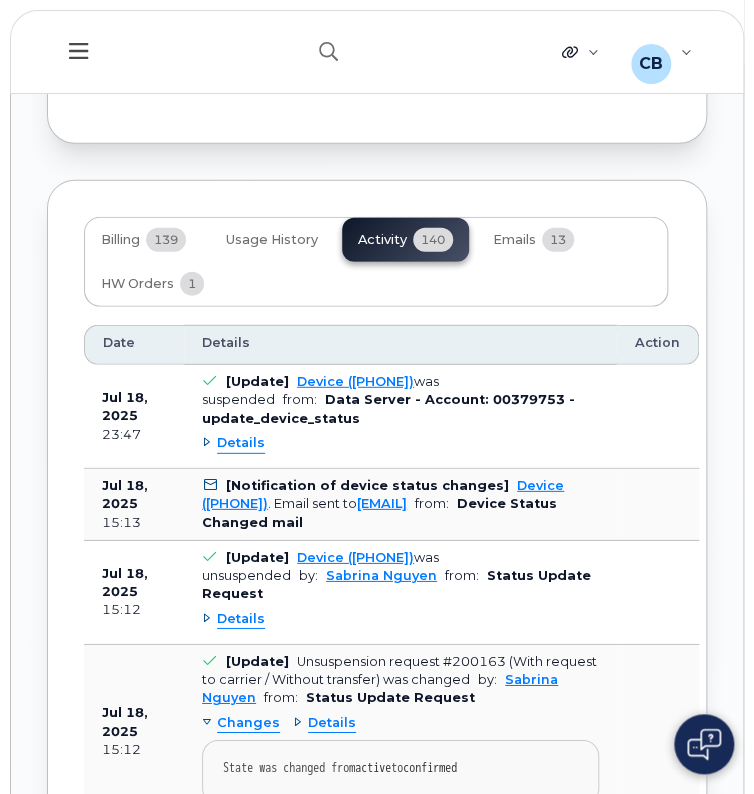 scroll, scrollTop: 3002, scrollLeft: 0, axis: vertical 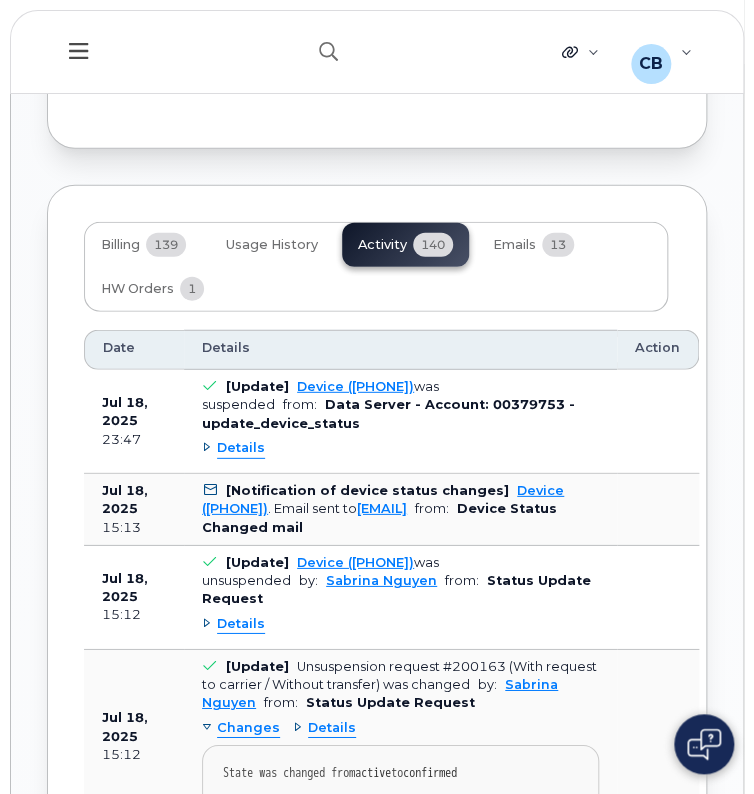 click on "Details" at bounding box center [241, 448] 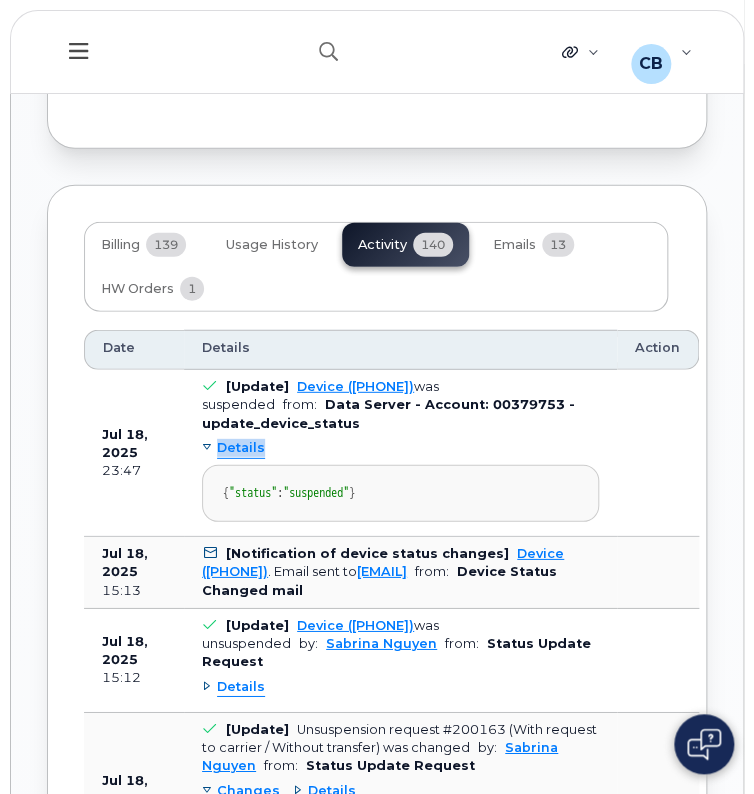 click on "Details" at bounding box center (241, 448) 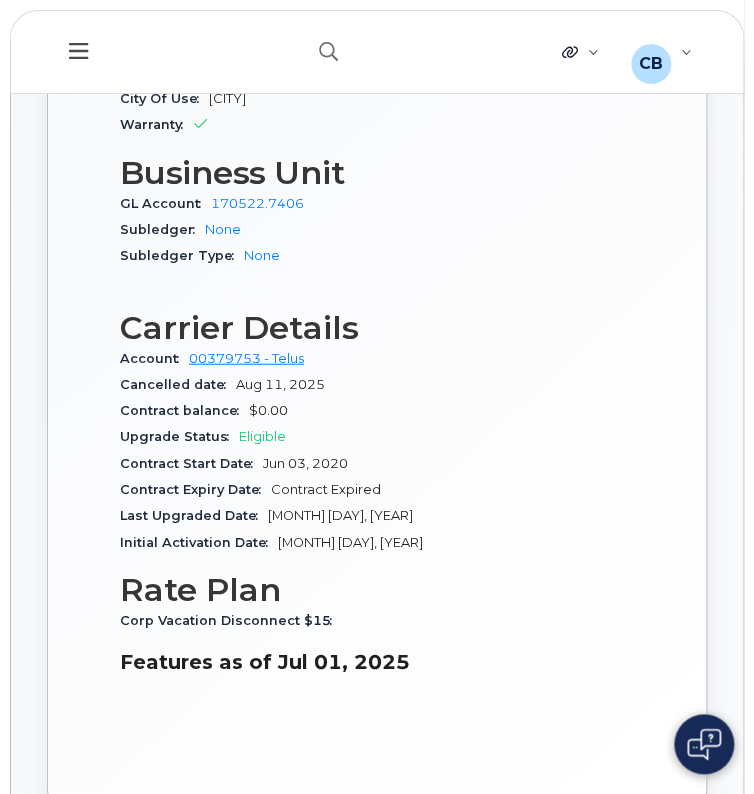 scroll, scrollTop: 1428, scrollLeft: 0, axis: vertical 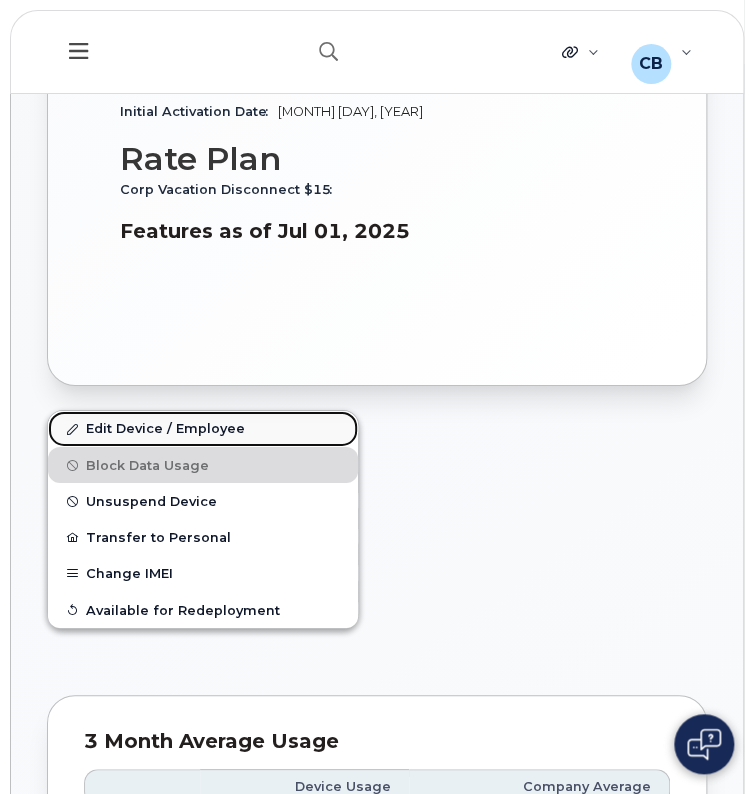 click on "Edit Device / Employee" at bounding box center (203, 429) 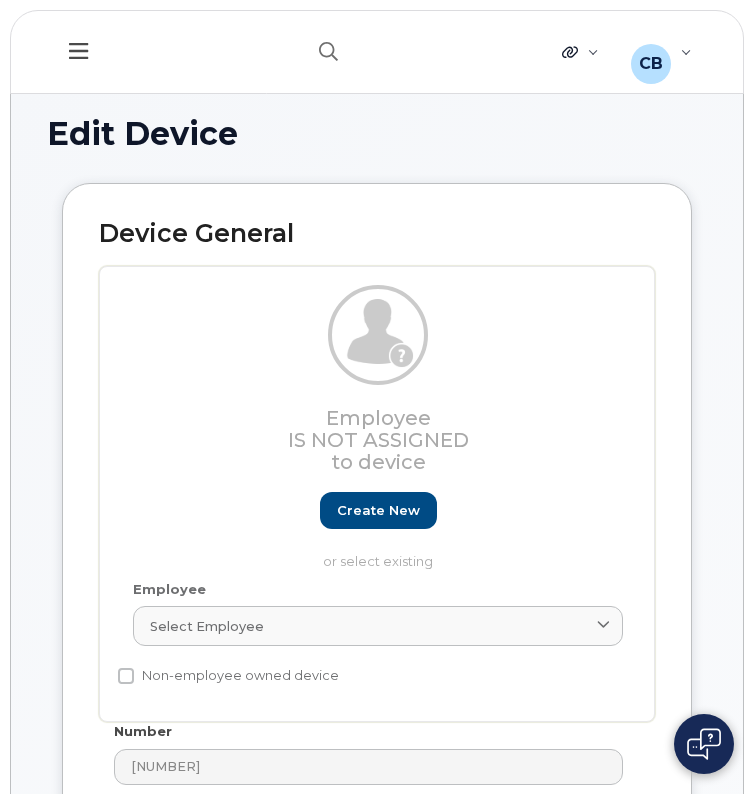 select on "7088" 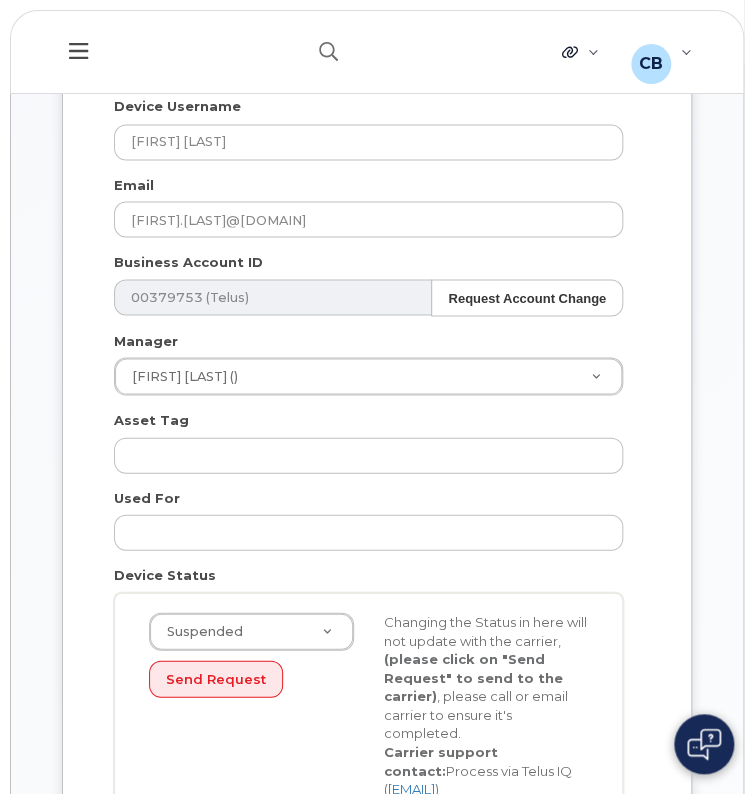 scroll, scrollTop: 520, scrollLeft: 0, axis: vertical 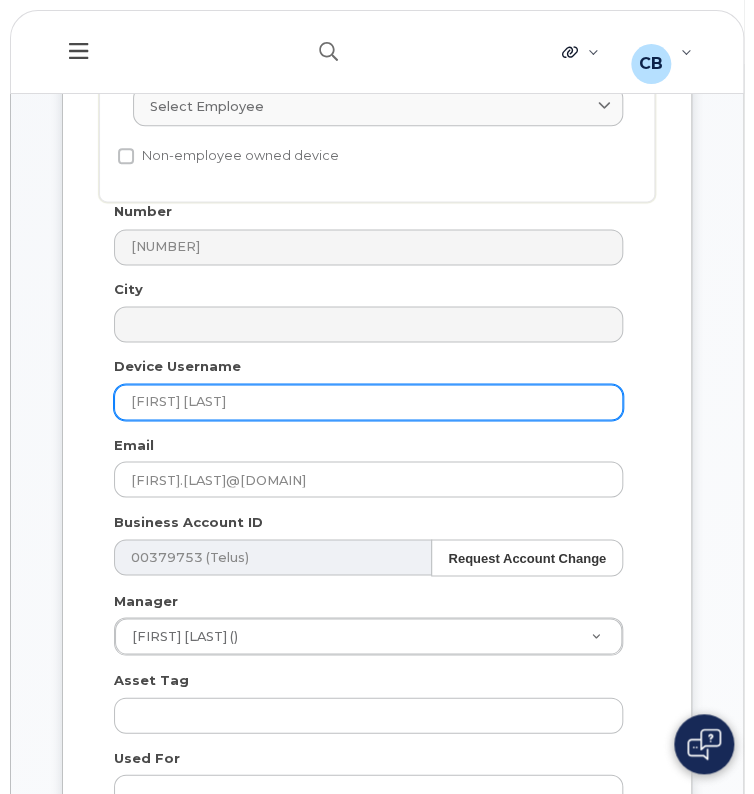 drag, startPoint x: 255, startPoint y: 397, endPoint x: 60, endPoint y: 395, distance: 195.01025 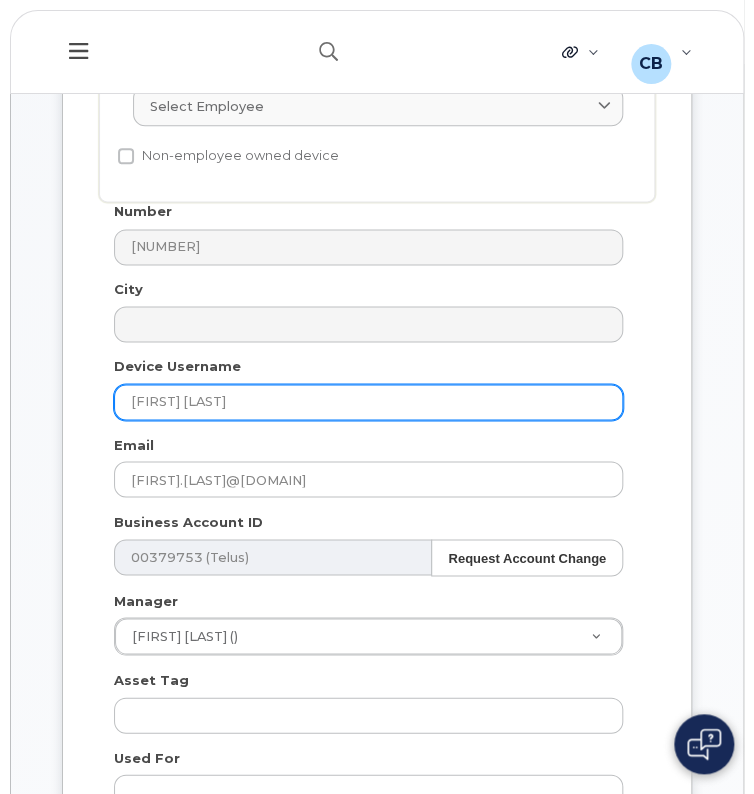 click on "[FIRST] [LAST]" at bounding box center (368, 402) 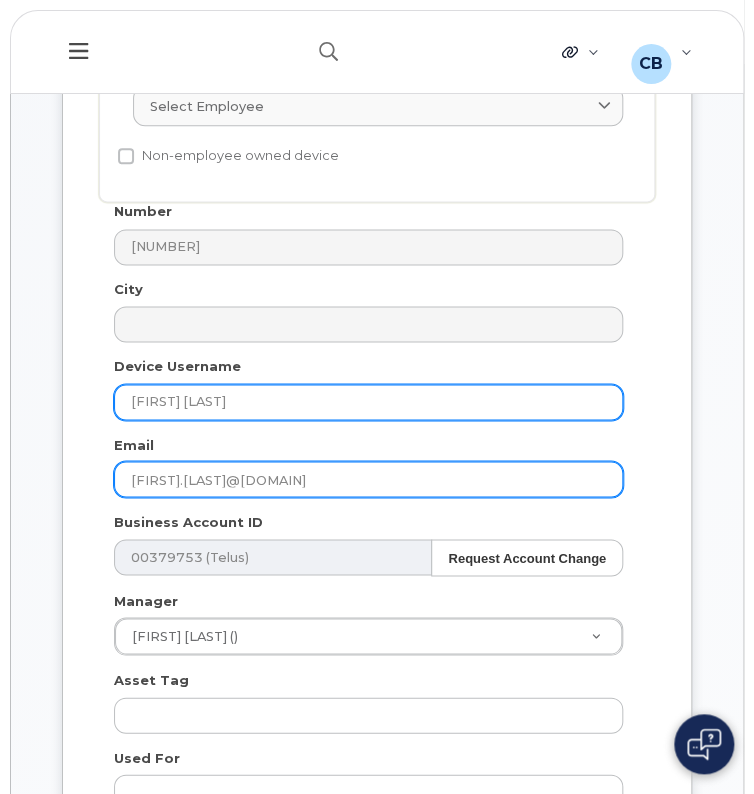 type on "[FIRST] [LAST]" 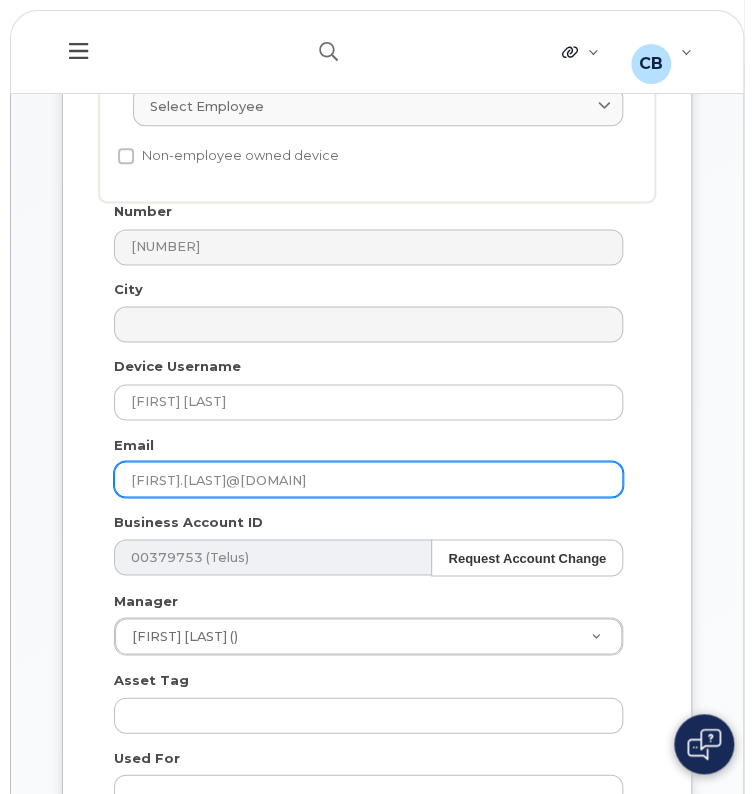 drag, startPoint x: 212, startPoint y: 475, endPoint x: 64, endPoint y: 477, distance: 148.01352 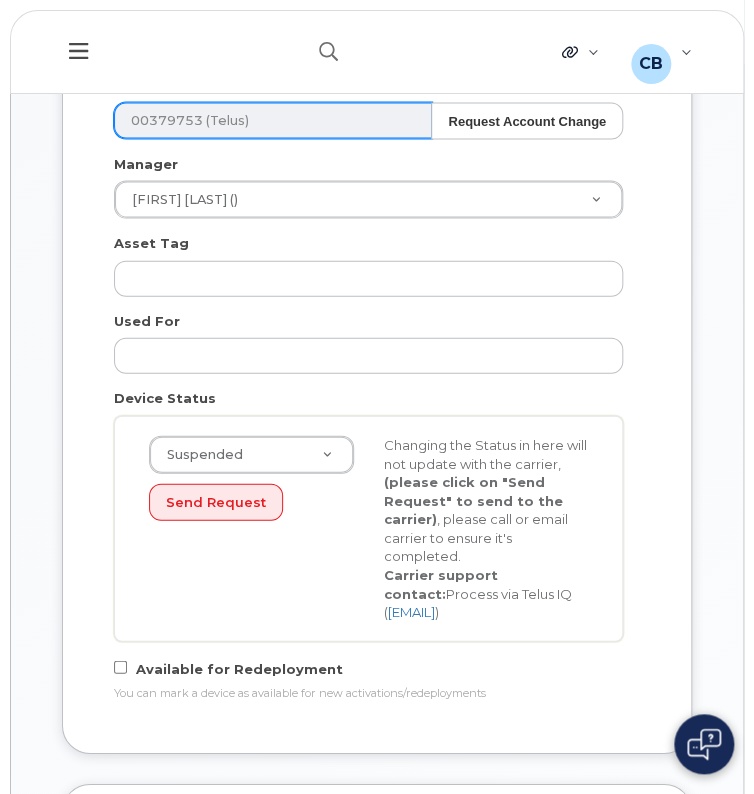 scroll, scrollTop: 956, scrollLeft: 0, axis: vertical 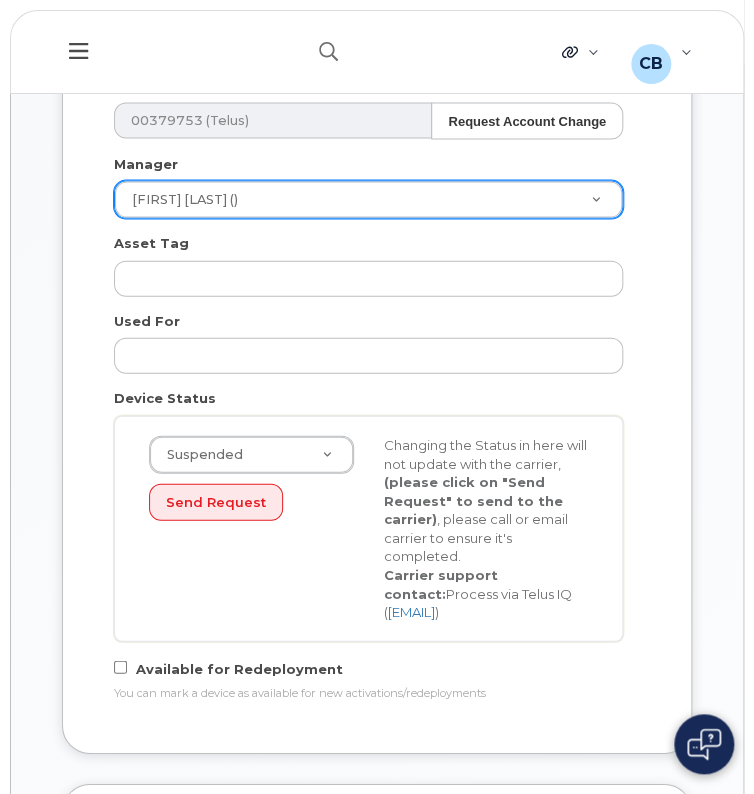 type on "[FIRST].[LAST]@[DOMAIN]" 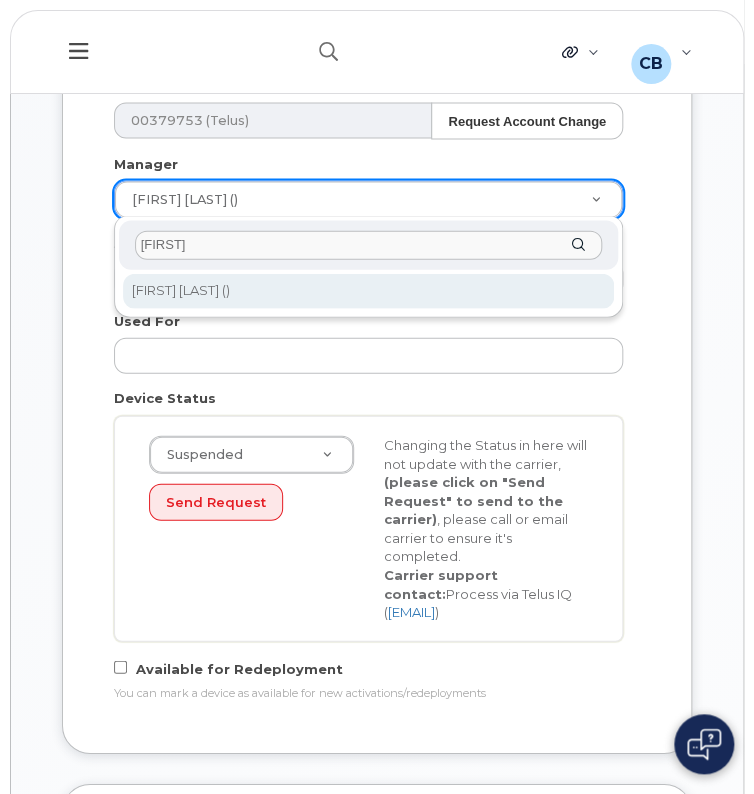 type on "[FIRST]" 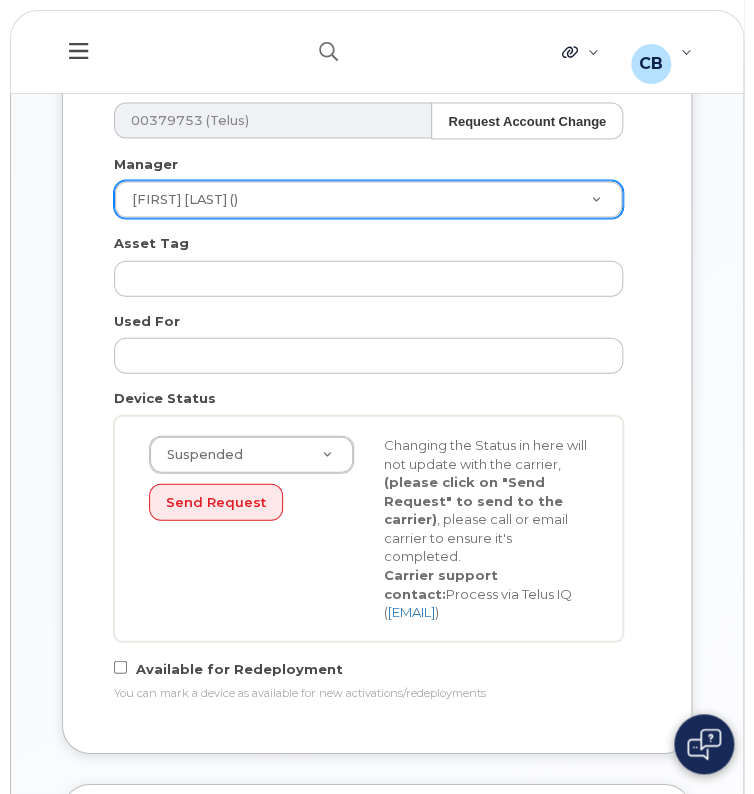 click on "Device General
Employee Is not assigned to device Create new or select existing Employee Select employee Type first three symbols or more
Non-employee owned device
Number
[NUMBER]
City
Device Username
[FIRST] [LAST]
Email
[FIRST].[LAST]@[DOMAIN]
Business Account ID
00379753 (Telus) Request Account Change 321
Manager
[FIRST] [LAST] ()     [NUMBER]
Asset Tag
Used For
Device Status
Suspended                                     Active
Suspended
Cancelled
Send Request
Changing the Status in here will not update with the carrier,   (please click on "Send Request" to send to the carrier)  , please call or email carrier to ensure it's completed.
Carrier support contact:
Process via Telus IQ
( [EMAIL] )
Available for Redeployment
You can mark a device as available for new activations/redeployments" at bounding box center [377, -10] 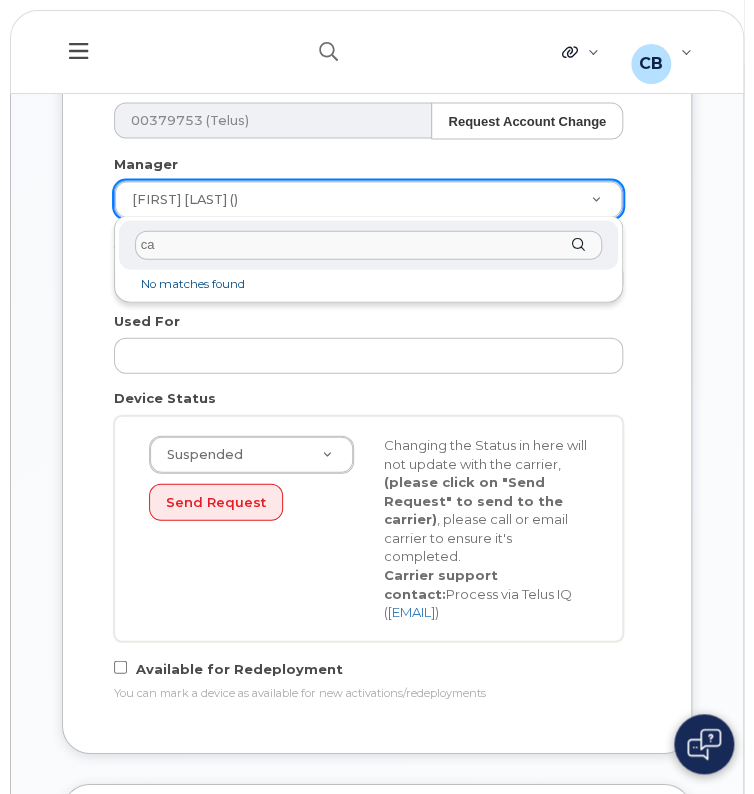 type on "c" 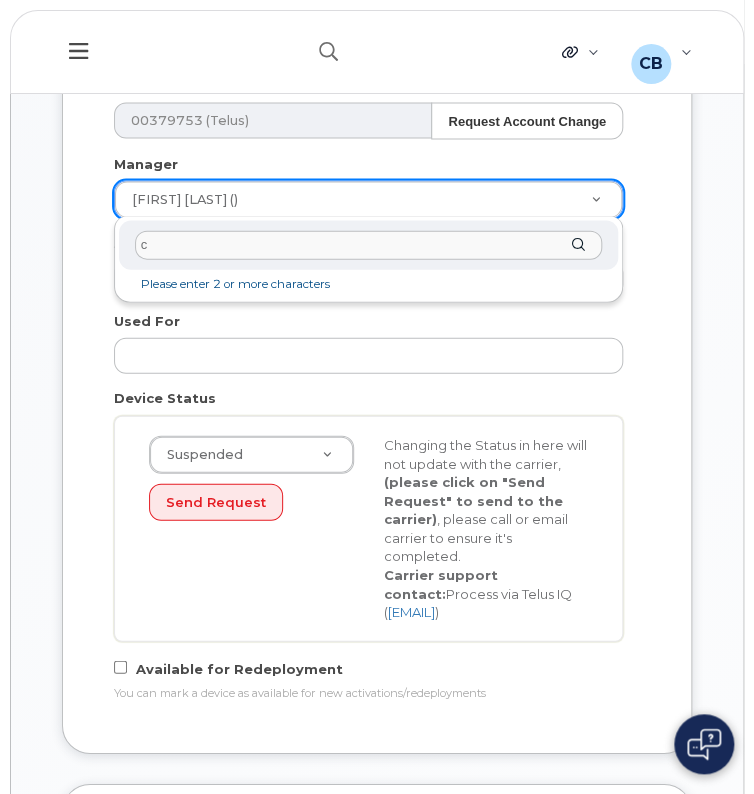 type 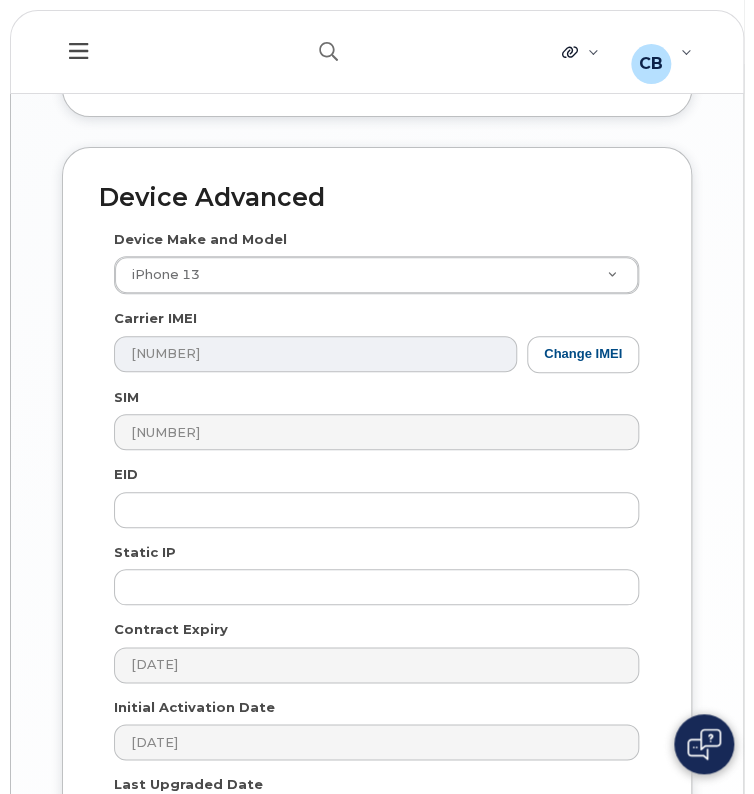 scroll, scrollTop: 1969, scrollLeft: 0, axis: vertical 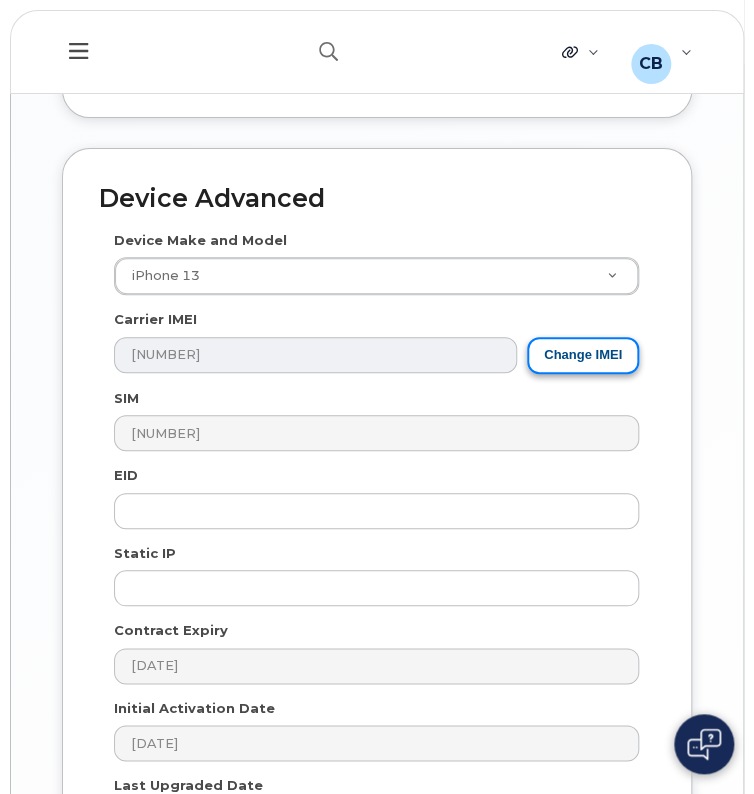 click on "Change IMEI" at bounding box center (583, 355) 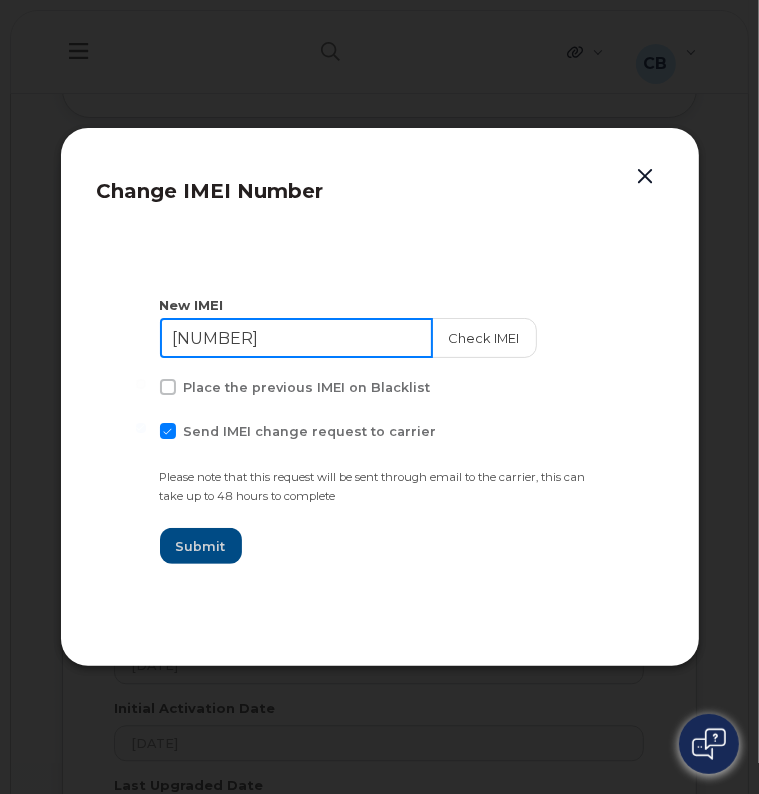 drag, startPoint x: 376, startPoint y: 347, endPoint x: 166, endPoint y: 361, distance: 210.46616 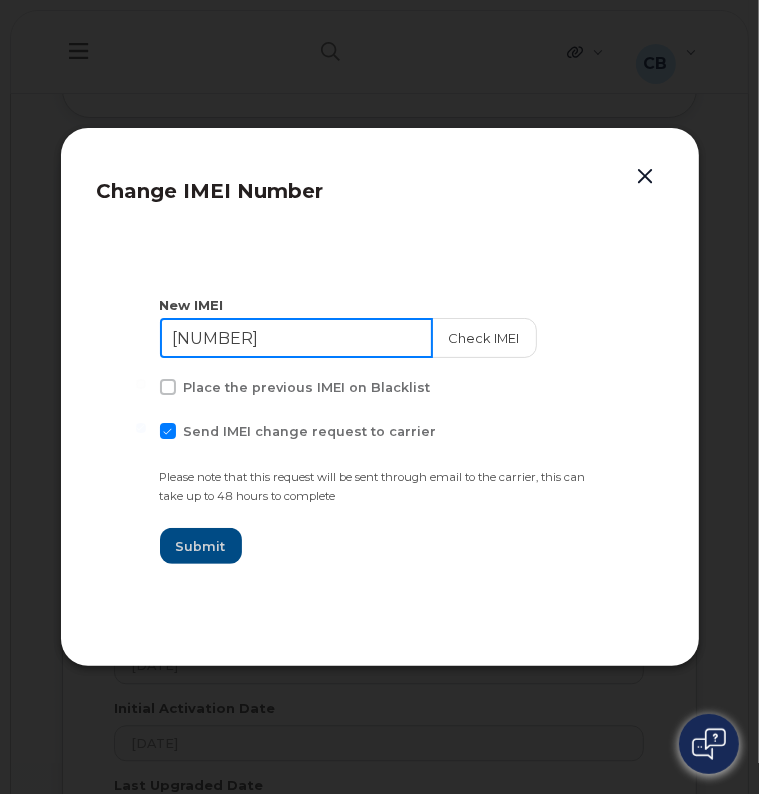 paste on "3621622273346" 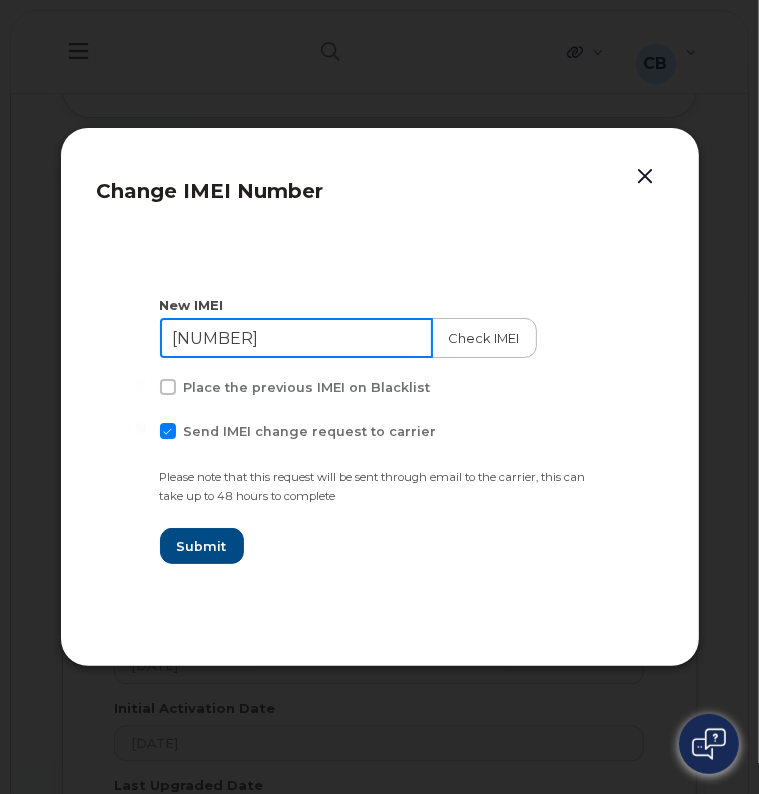 type on "[NUMBER]" 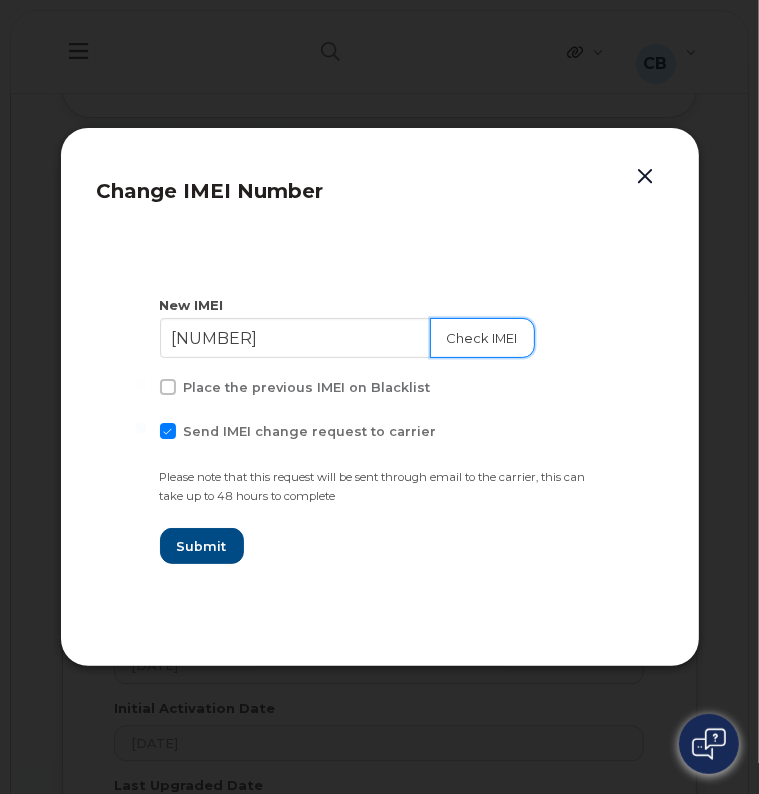 click on "Check IMEI" at bounding box center (482, 338) 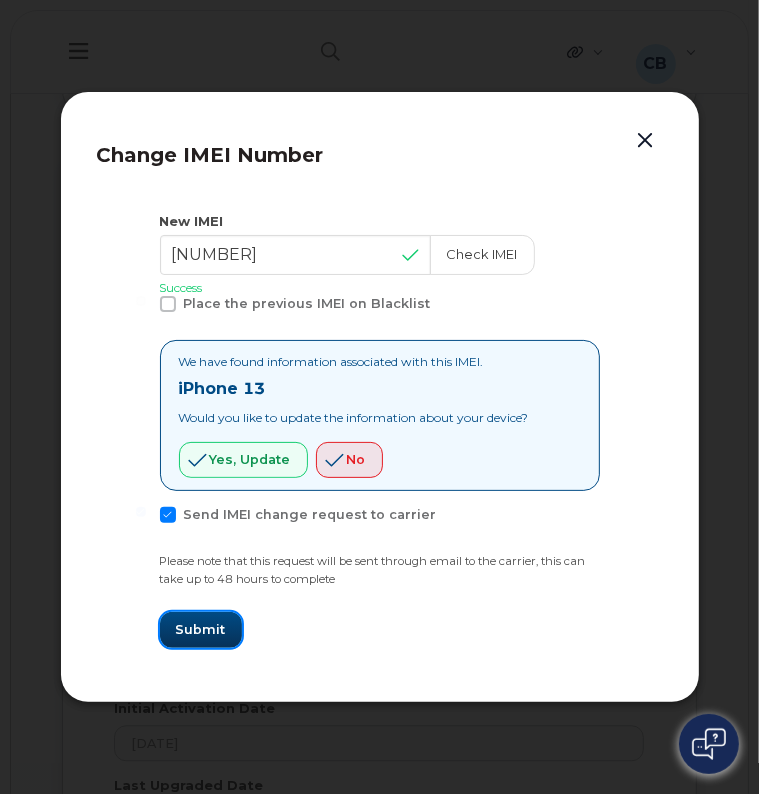 click on "Submit" at bounding box center (201, 629) 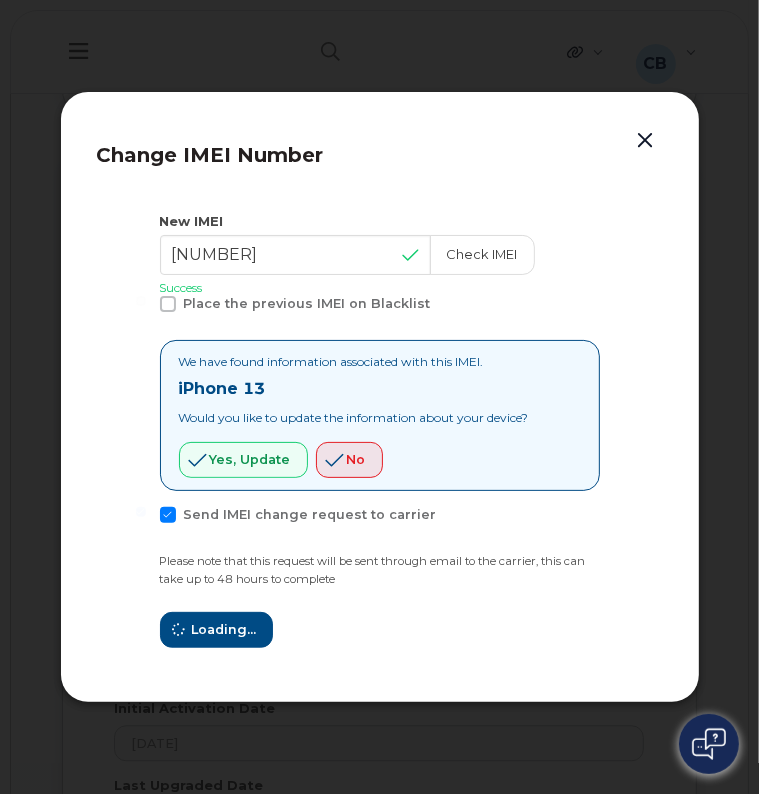 type on "[CREDITCARD]" 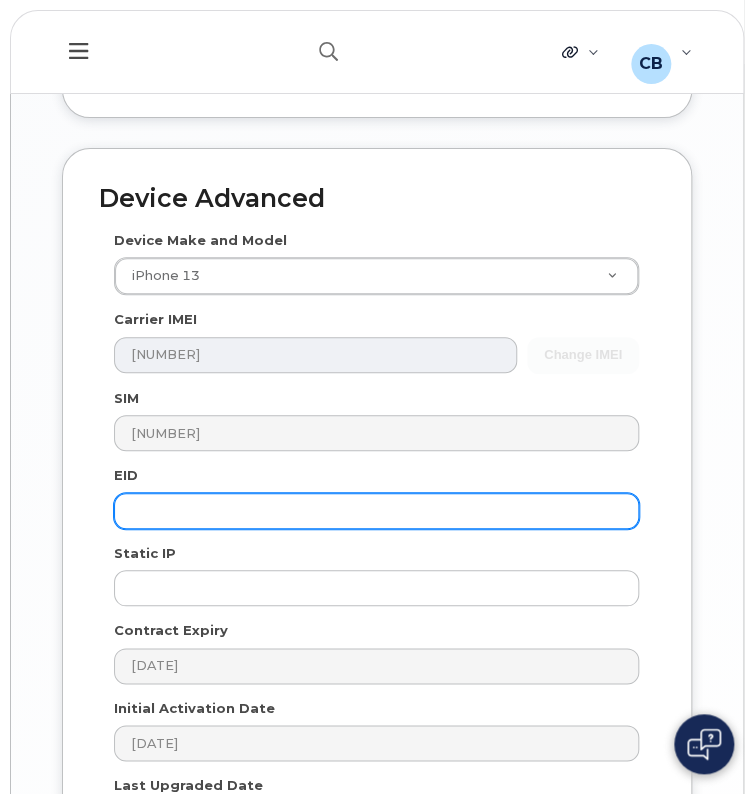 scroll, scrollTop: 2370, scrollLeft: 0, axis: vertical 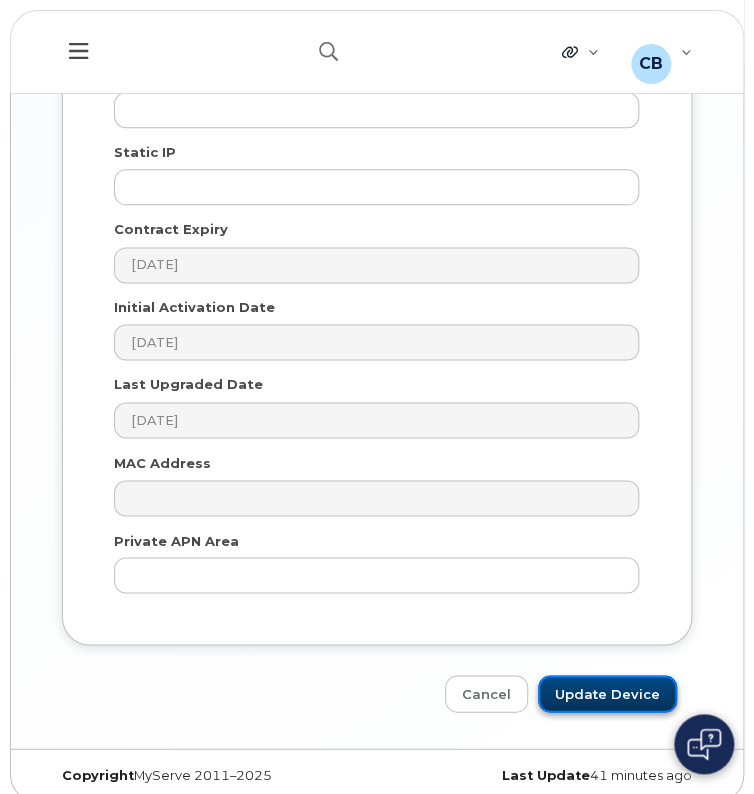 click on "Update Device" at bounding box center (607, 693) 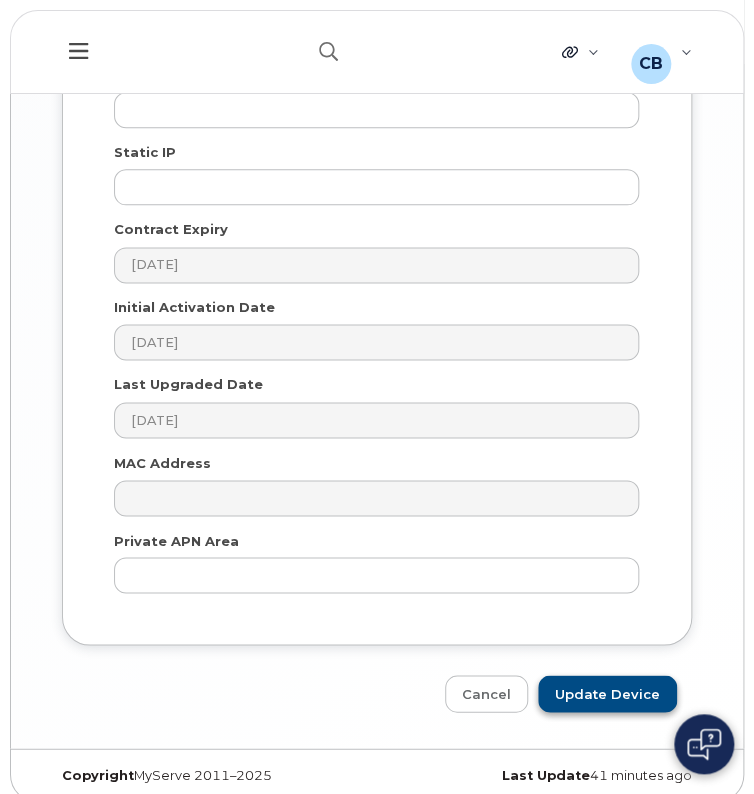type on "Saving..." 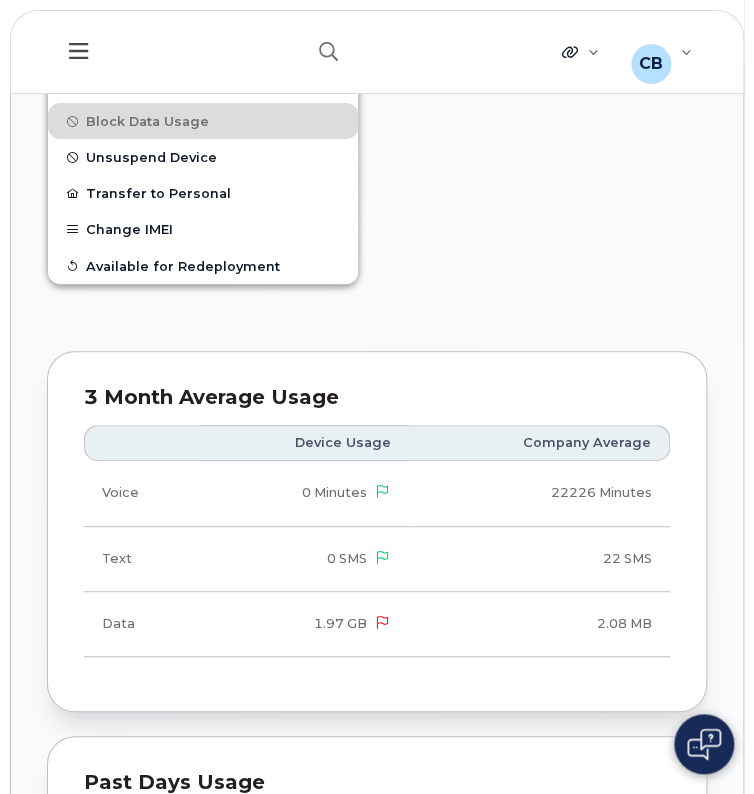 scroll, scrollTop: 1768, scrollLeft: 0, axis: vertical 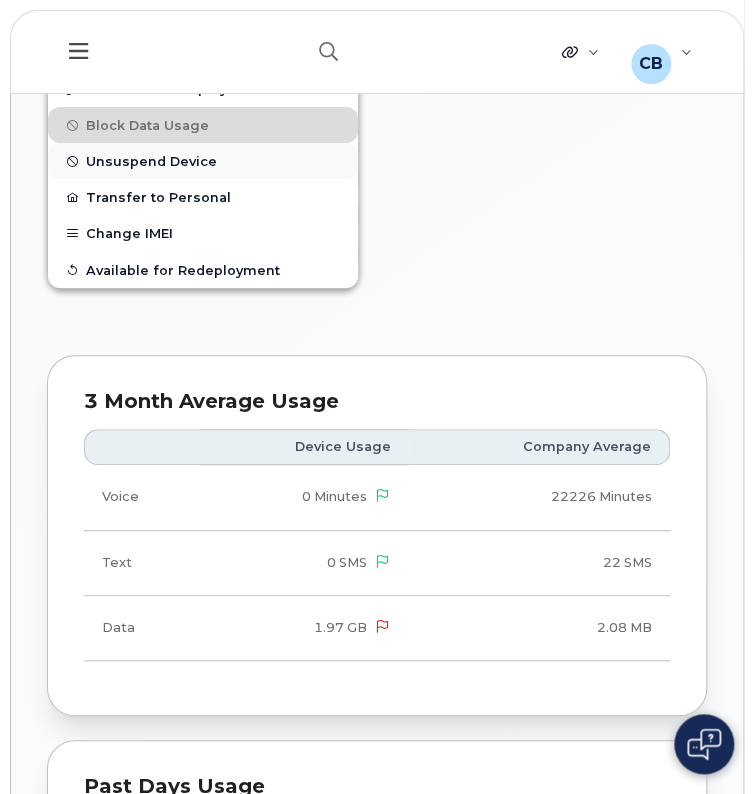 click on "Unsuspend Device" at bounding box center [203, 161] 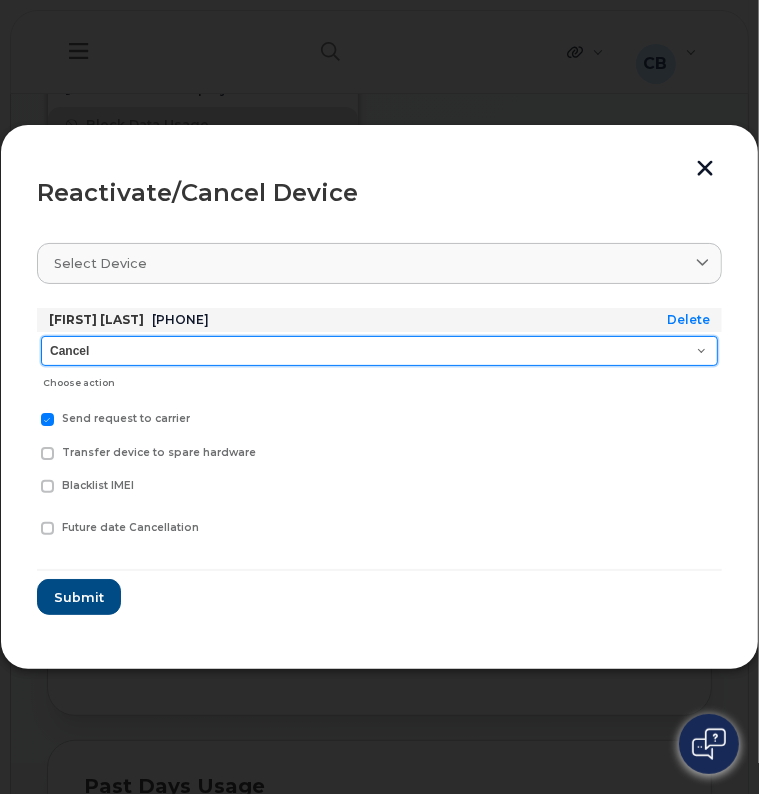 click on "Cancel Reactivate" at bounding box center (379, 351) 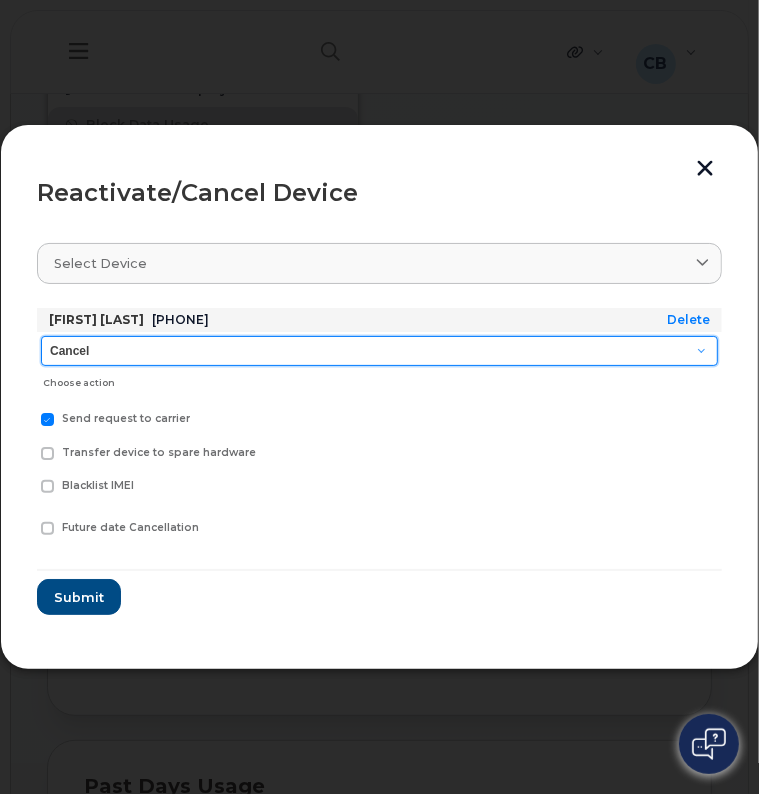 select on "[object Object]" 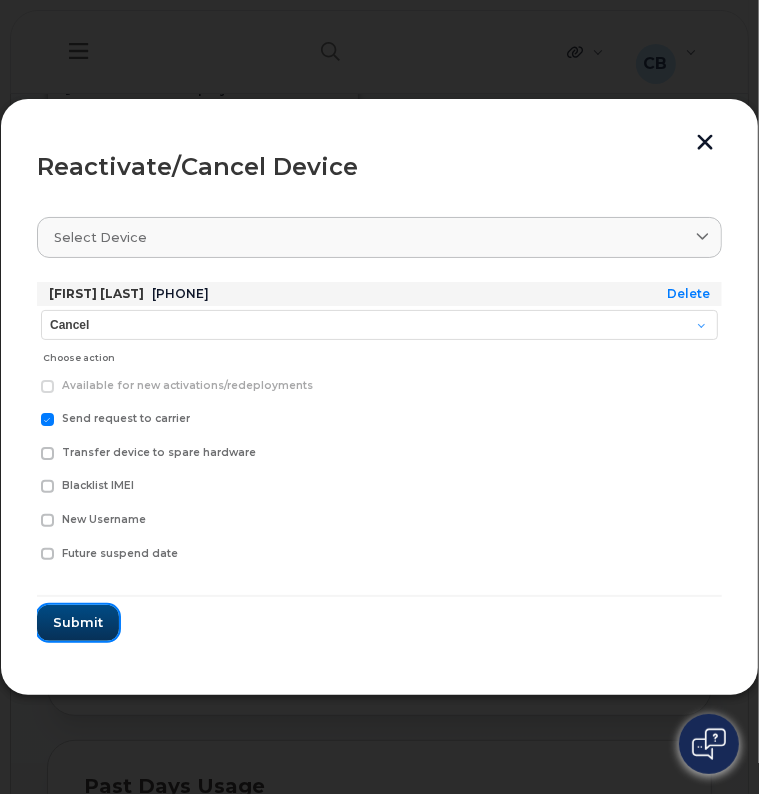 click on "Submit" at bounding box center (78, 622) 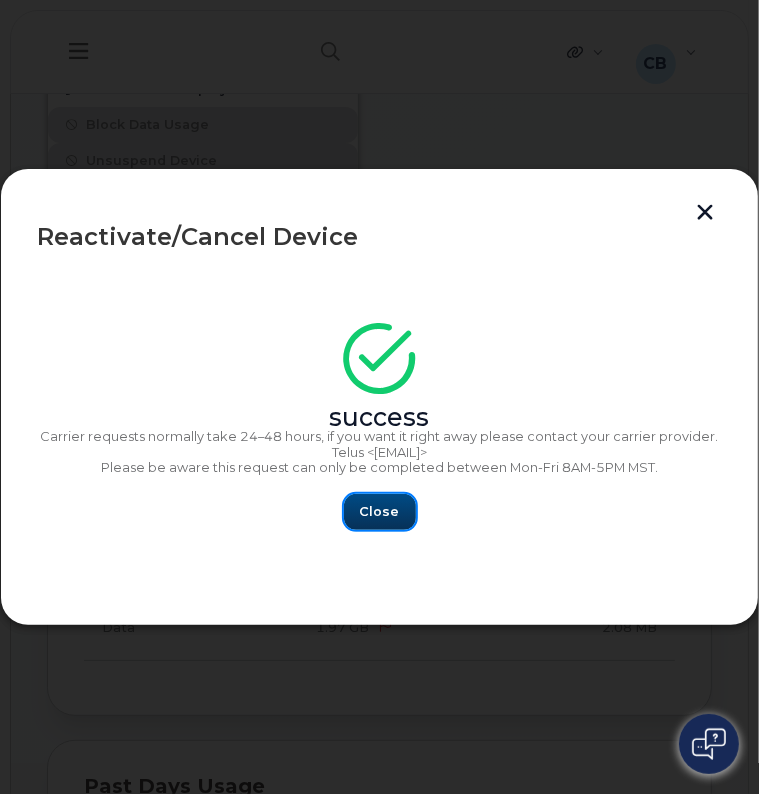 click on "Close" at bounding box center (380, 512) 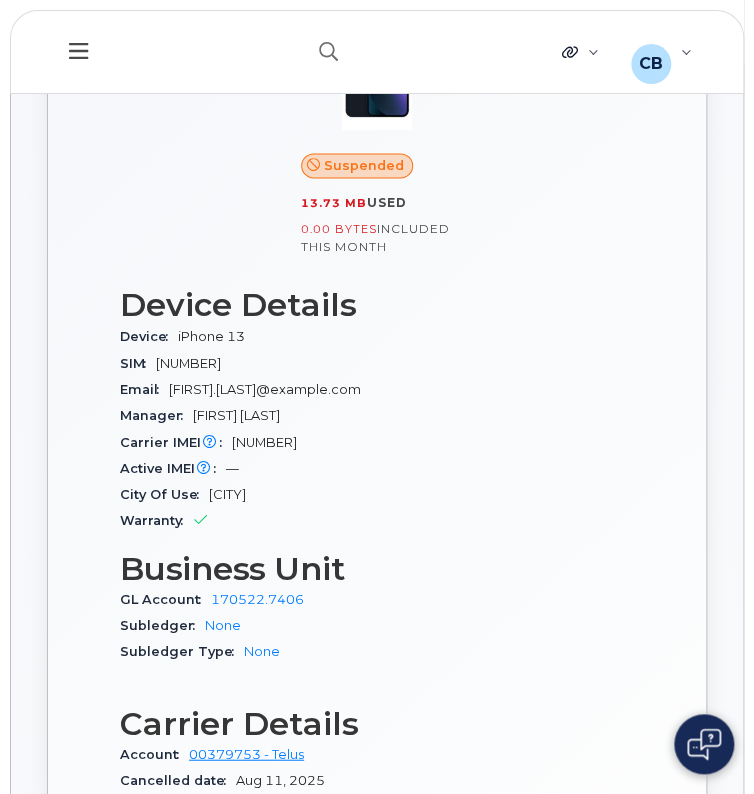 scroll, scrollTop: 0, scrollLeft: 0, axis: both 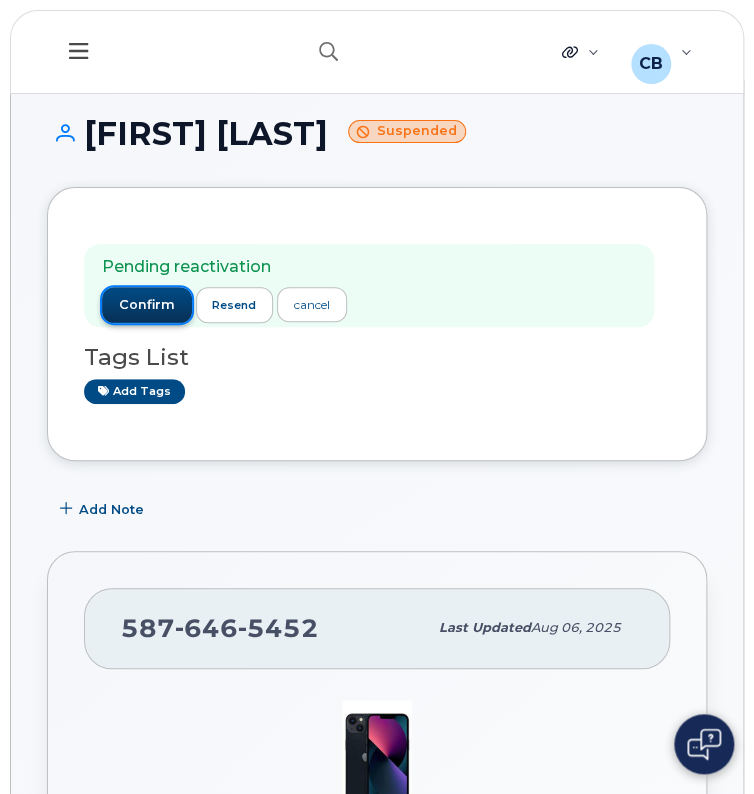 drag, startPoint x: 139, startPoint y: 267, endPoint x: 153, endPoint y: 300, distance: 35.846897 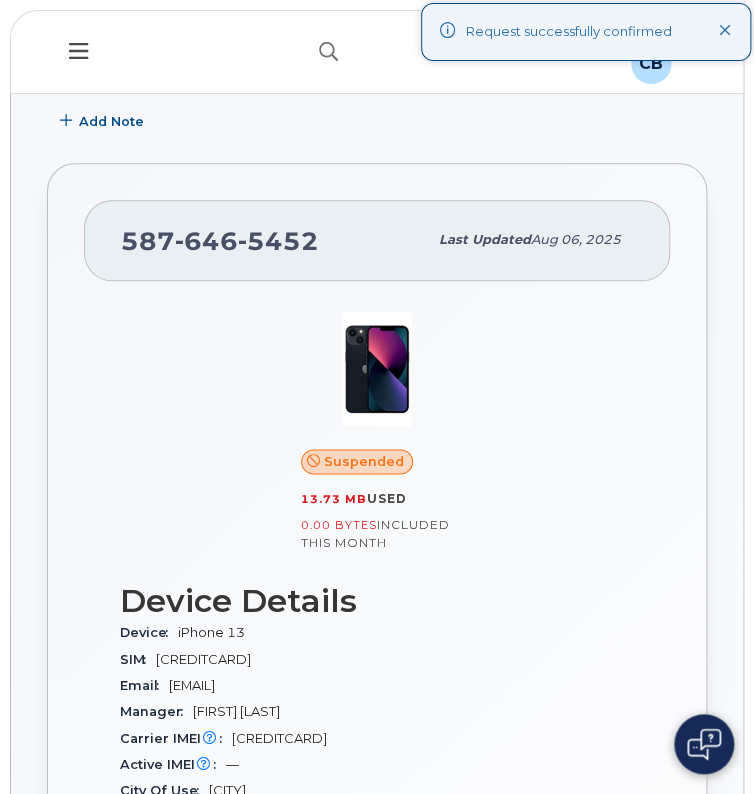 scroll, scrollTop: 307, scrollLeft: 0, axis: vertical 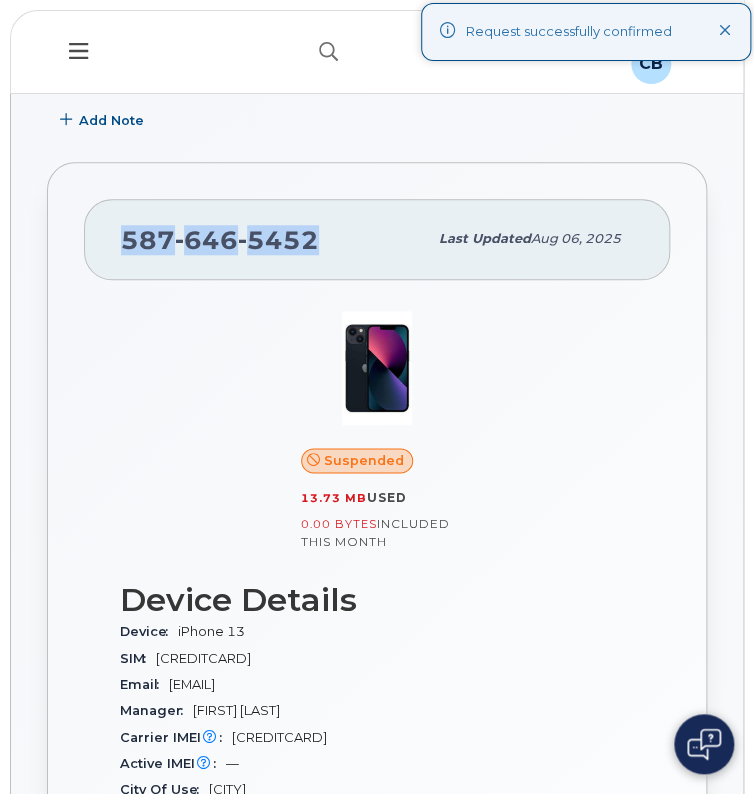 drag, startPoint x: 324, startPoint y: 218, endPoint x: 53, endPoint y: 234, distance: 271.47192 